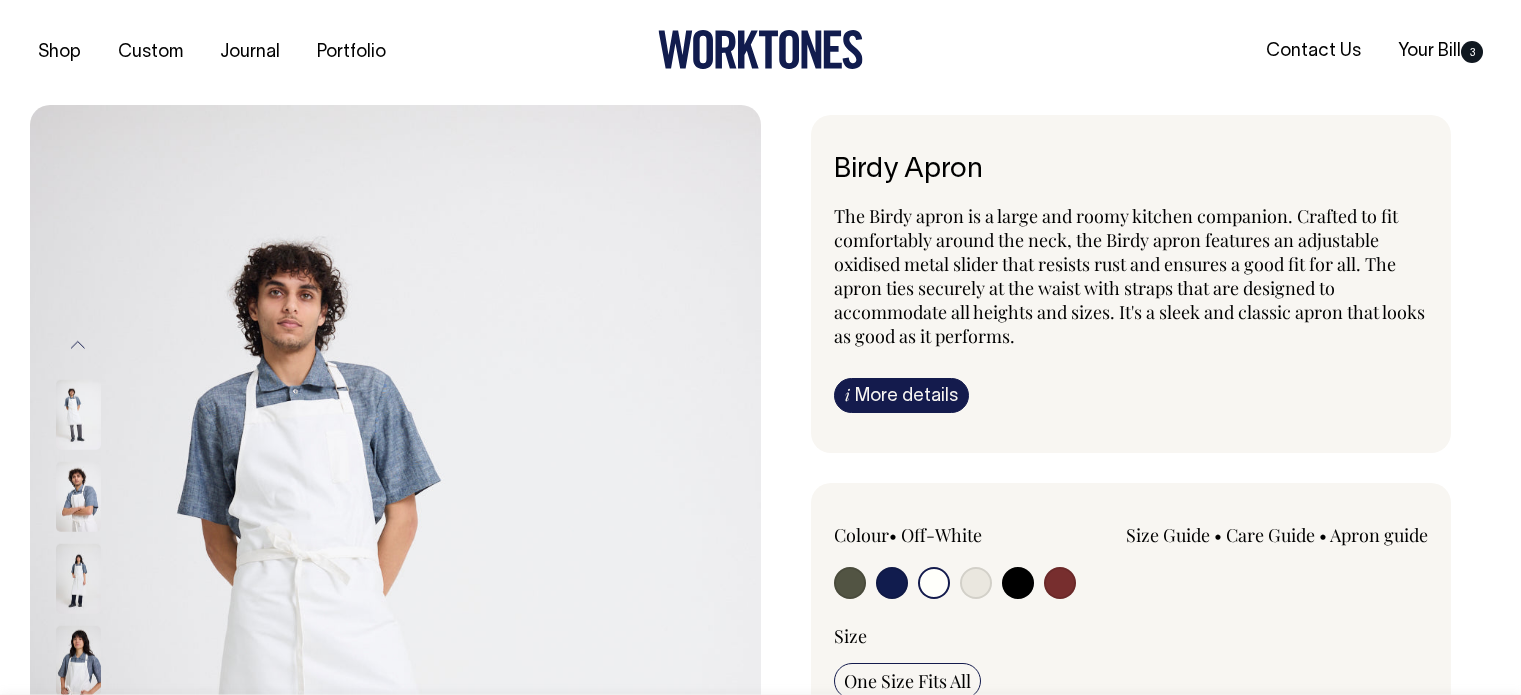 select on "Off-White" 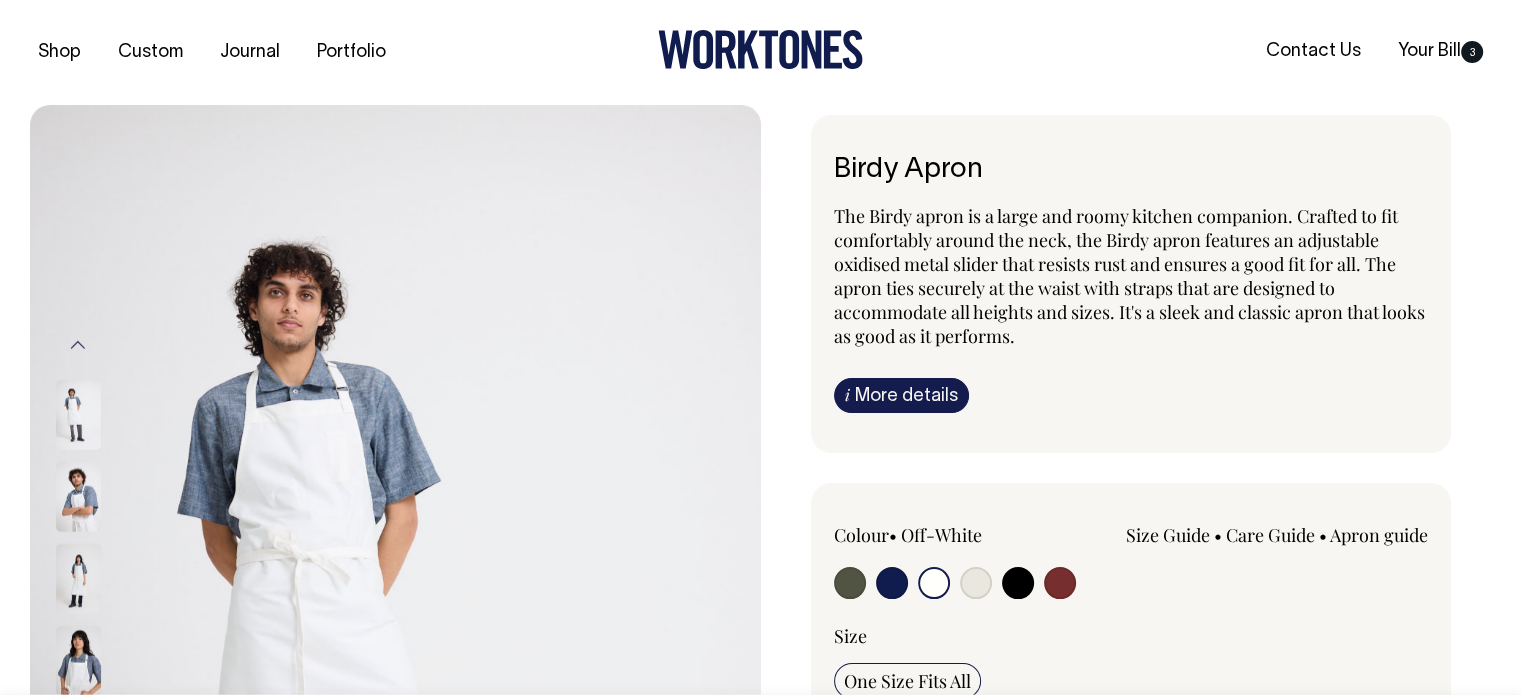 scroll, scrollTop: 0, scrollLeft: 0, axis: both 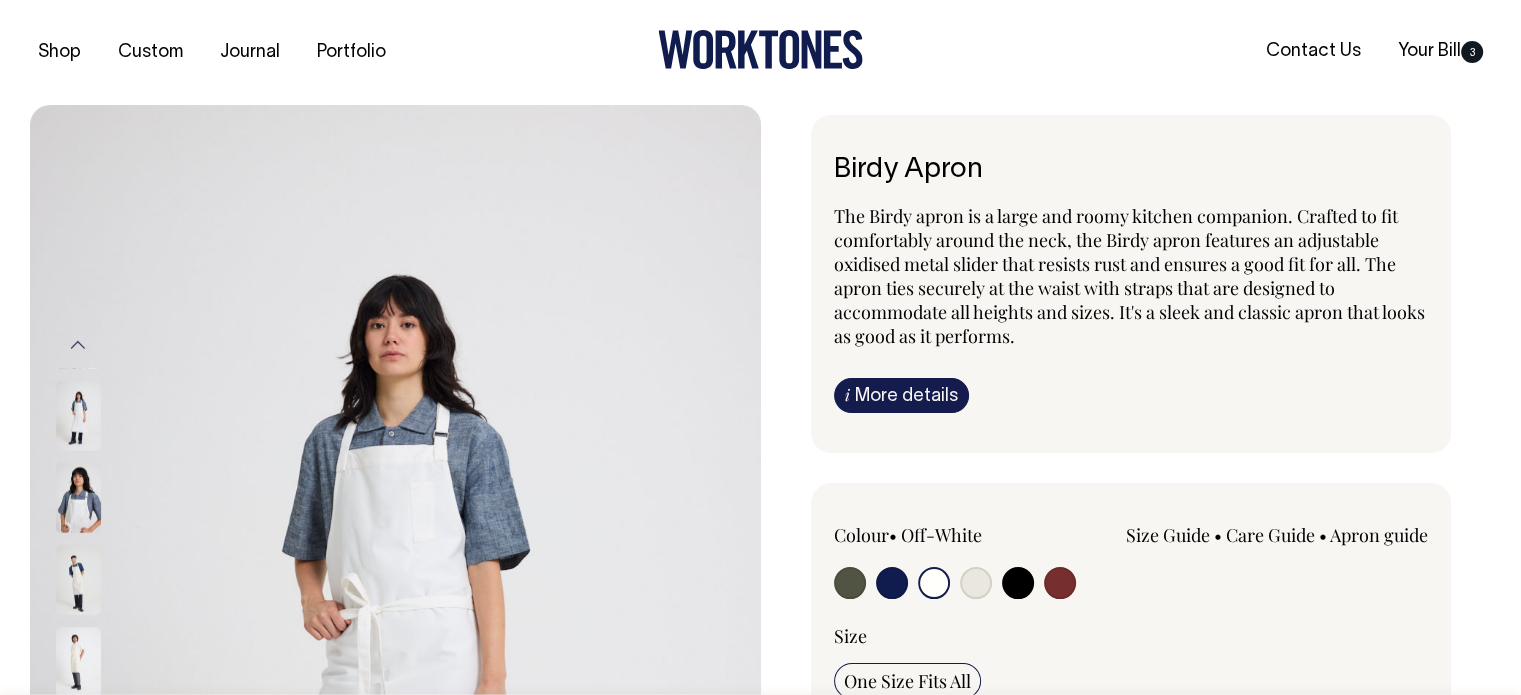 click at bounding box center [892, 583] 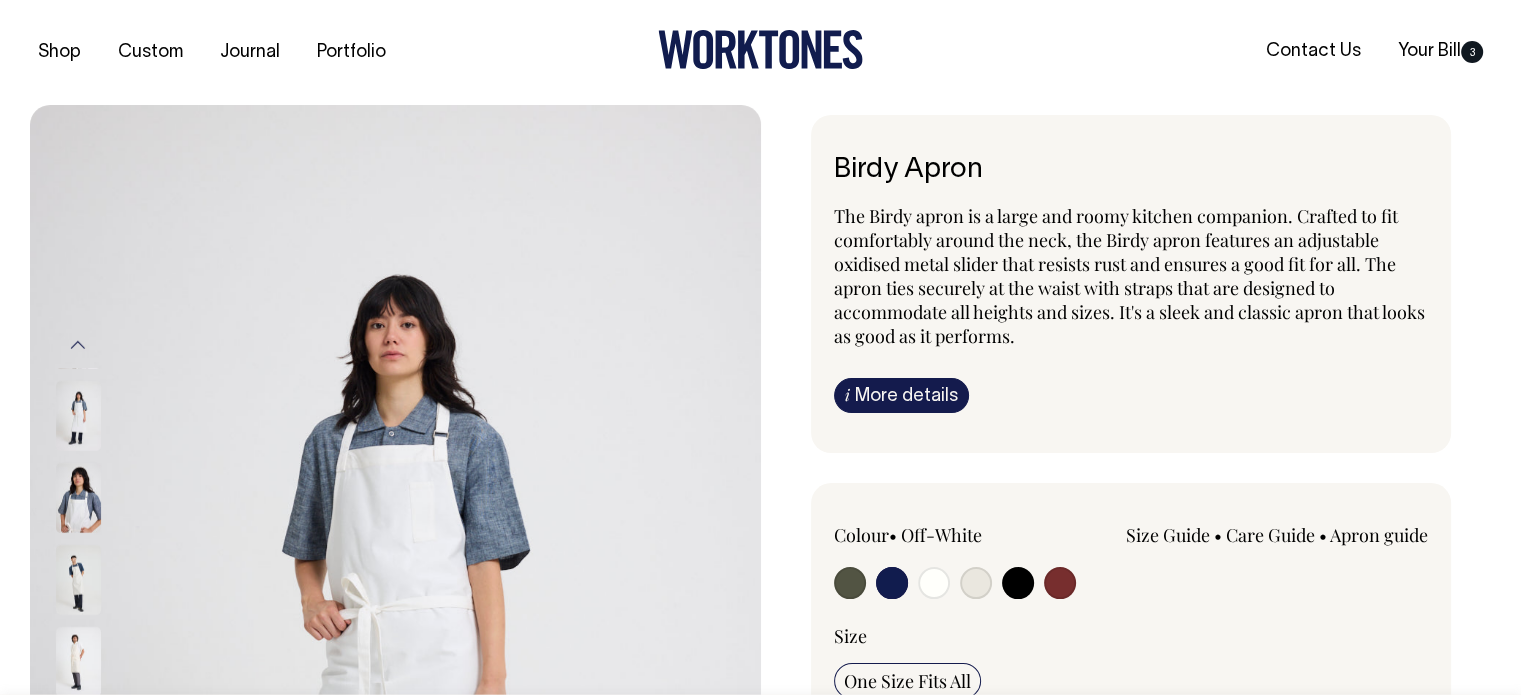 radio on "true" 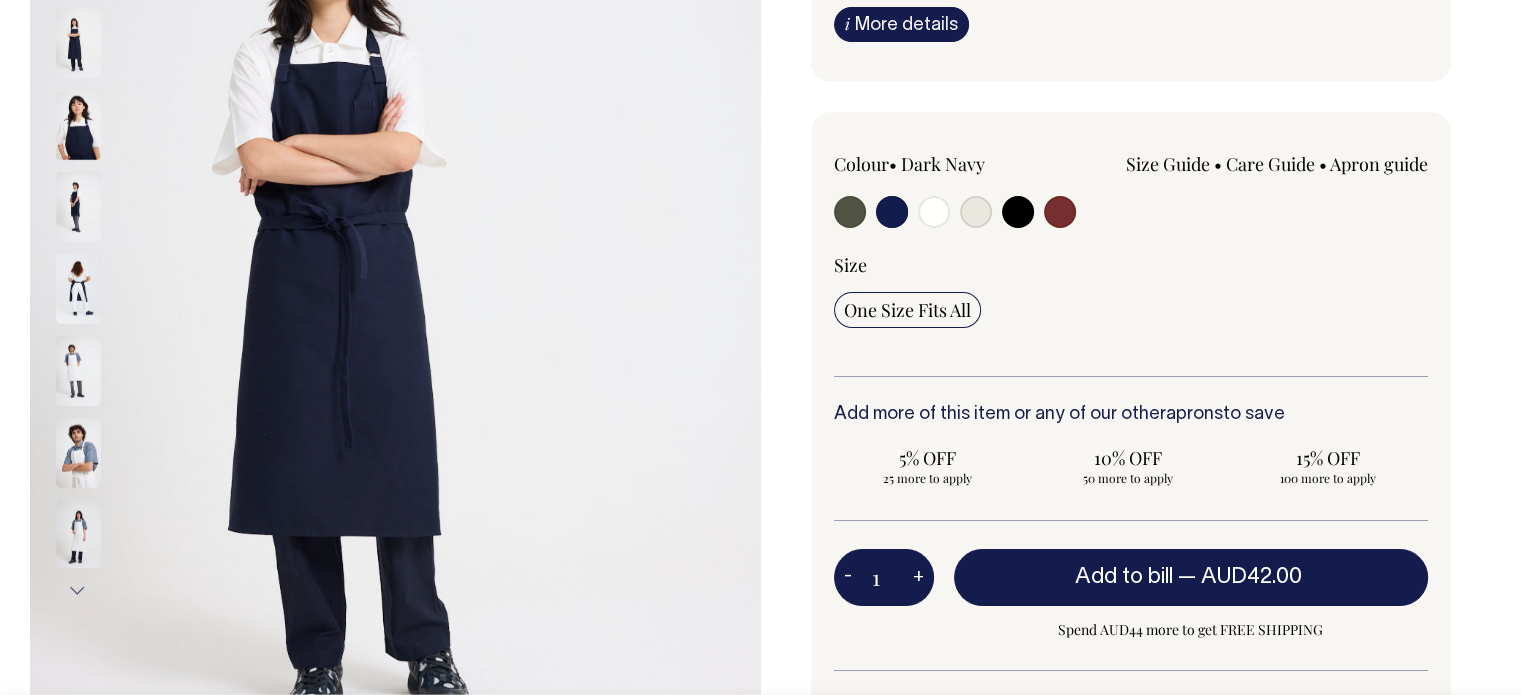 scroll, scrollTop: 370, scrollLeft: 0, axis: vertical 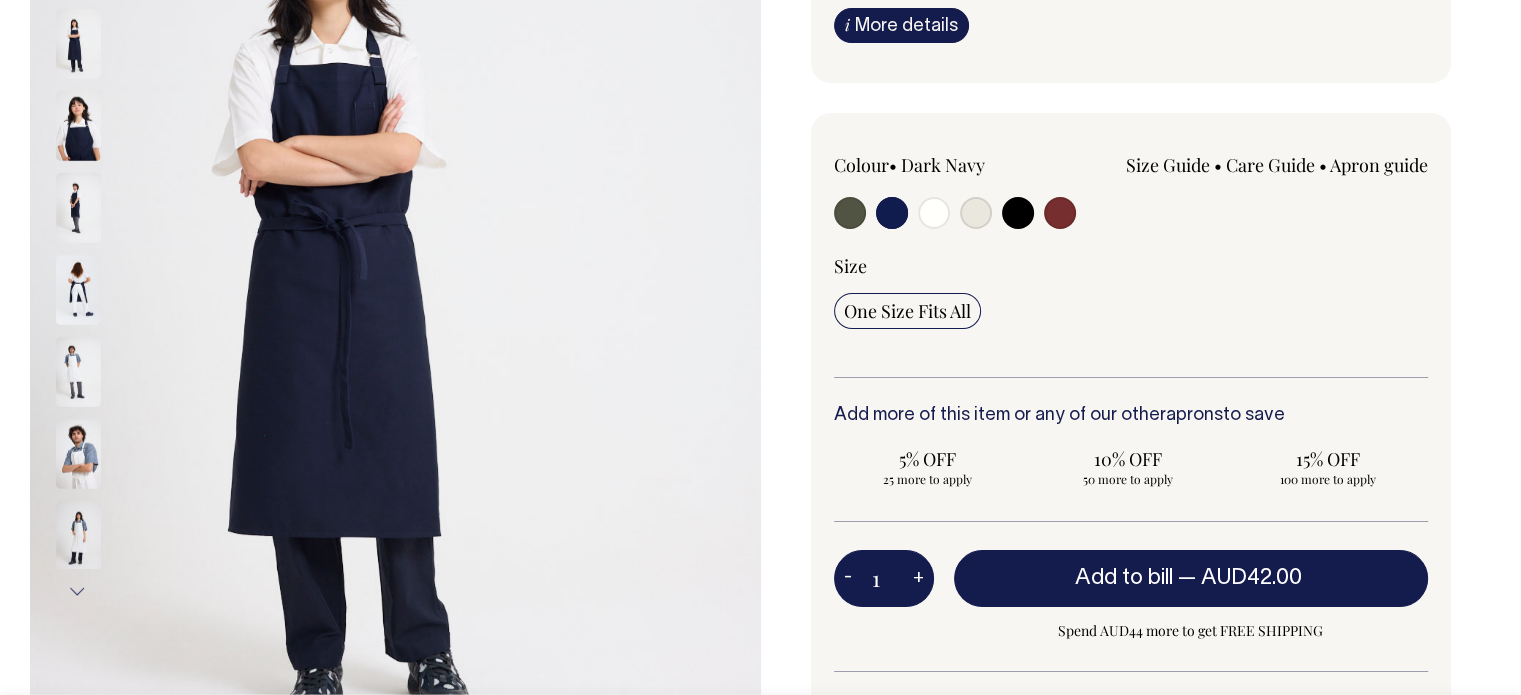 click on "+" at bounding box center (918, 579) 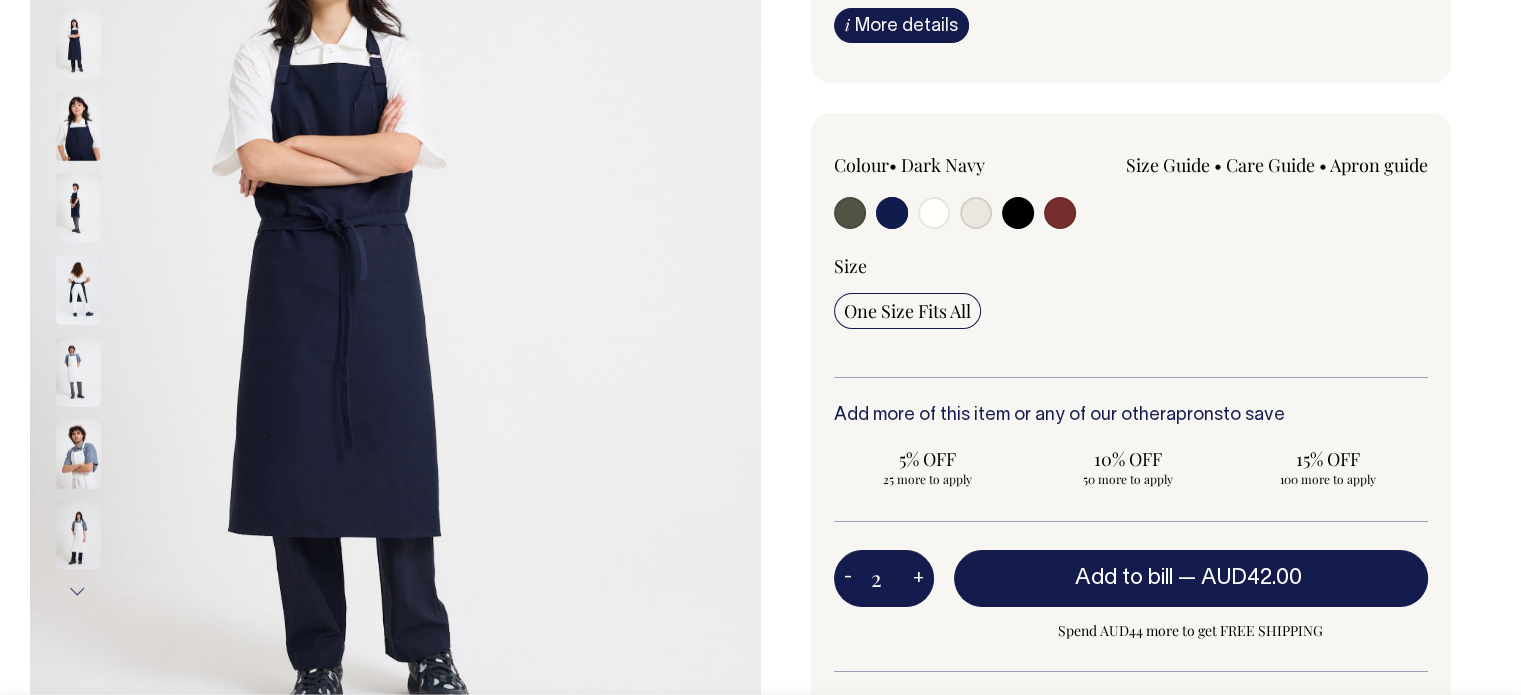 type on "2" 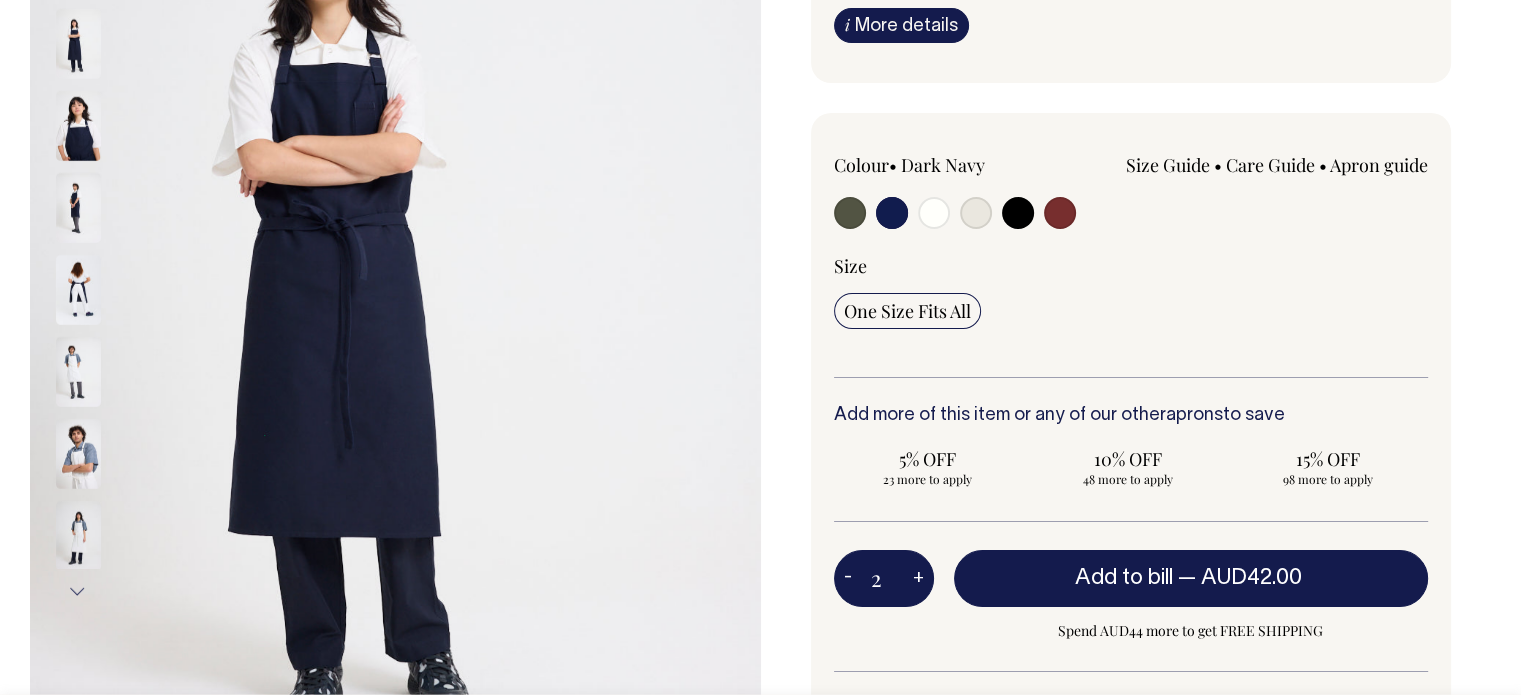 click on "+" at bounding box center (918, 579) 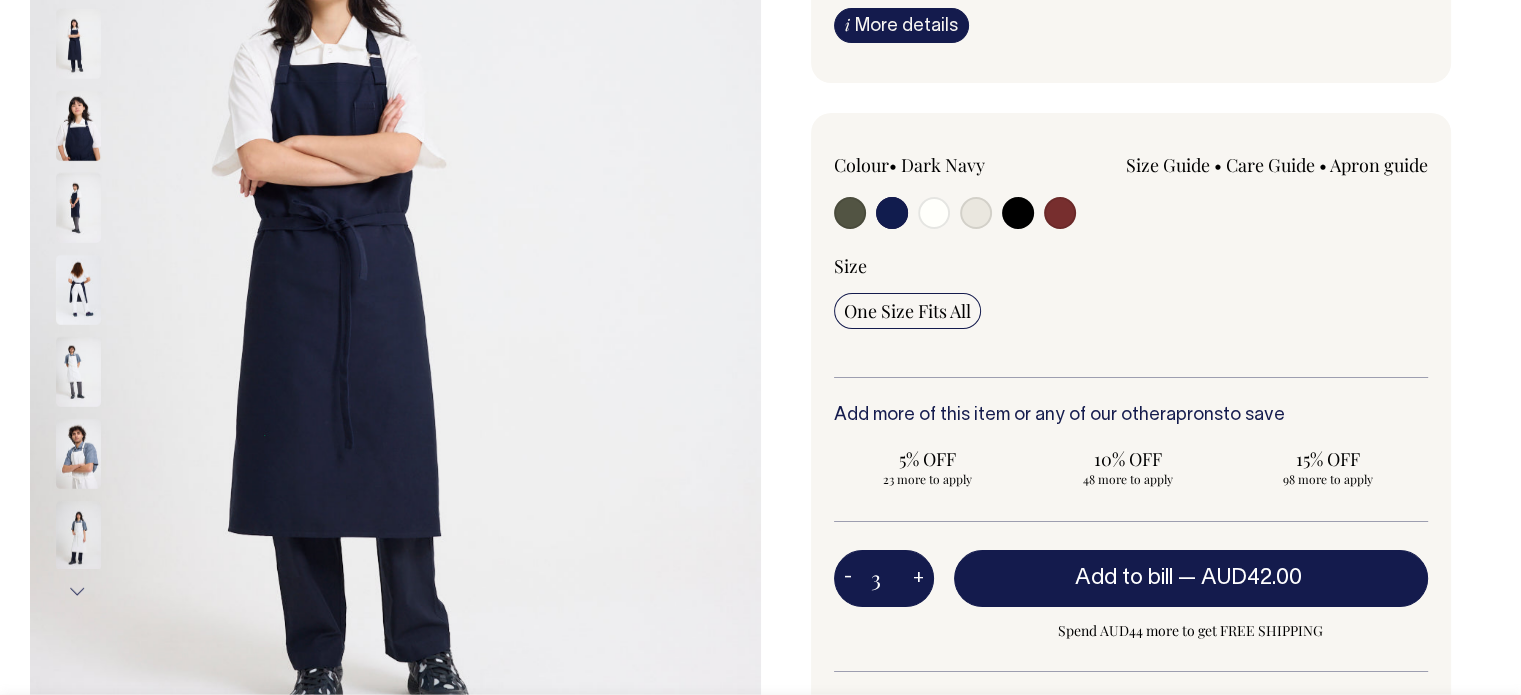 type on "3" 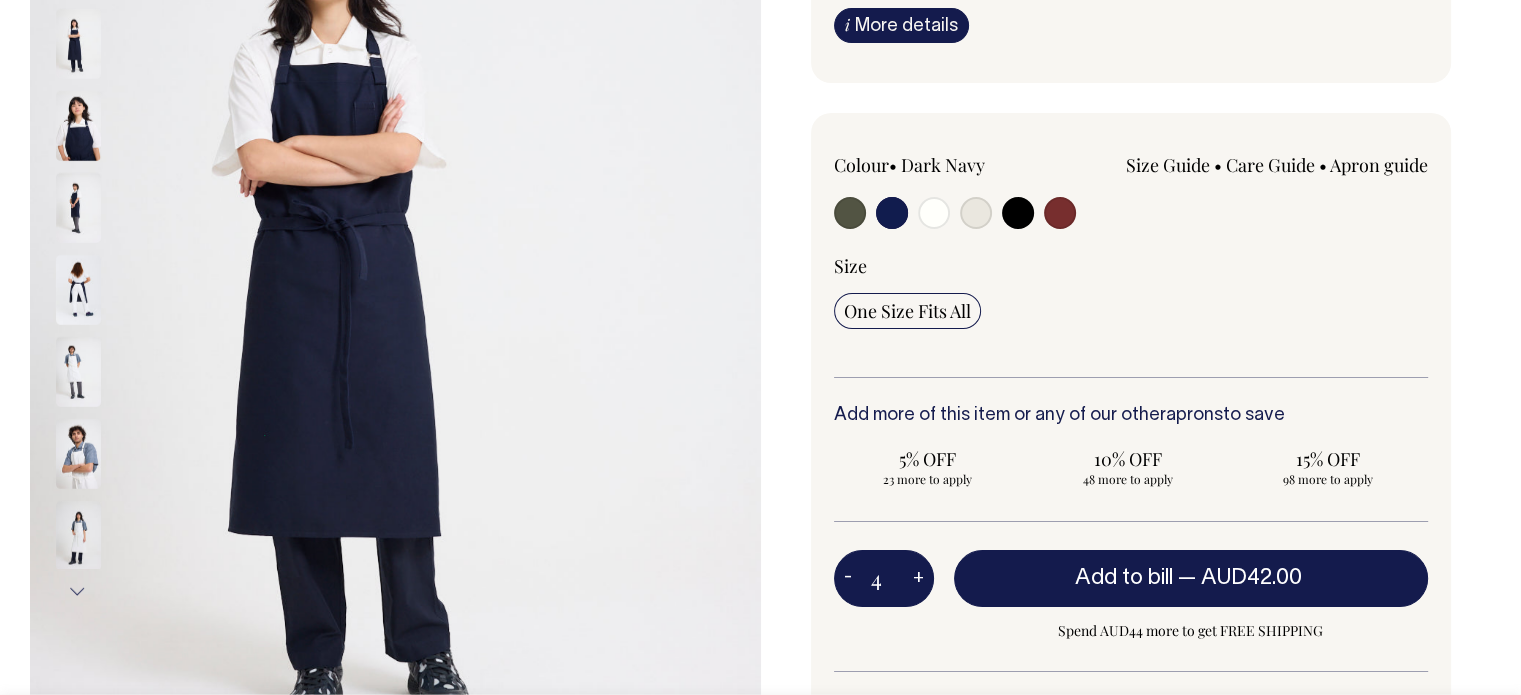 type on "4" 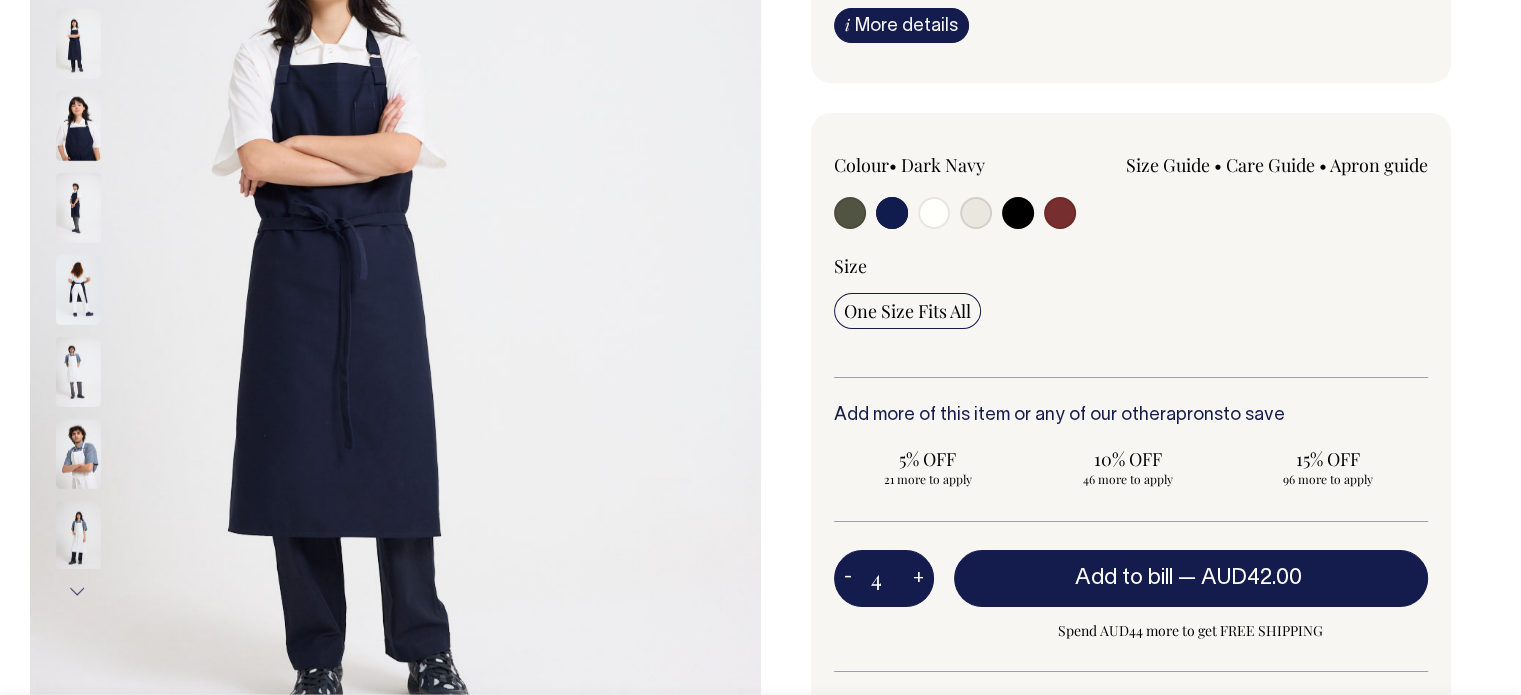 click on "+" at bounding box center (918, 579) 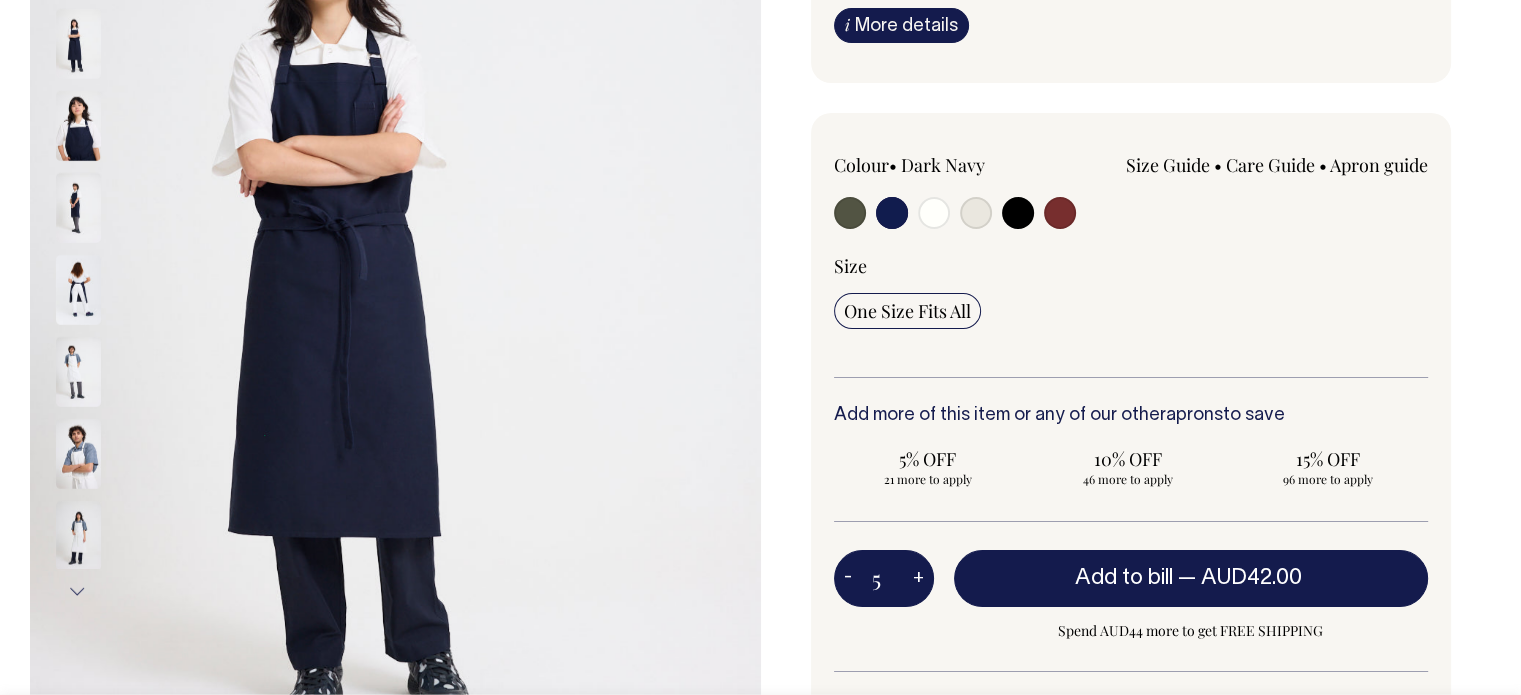 type on "5" 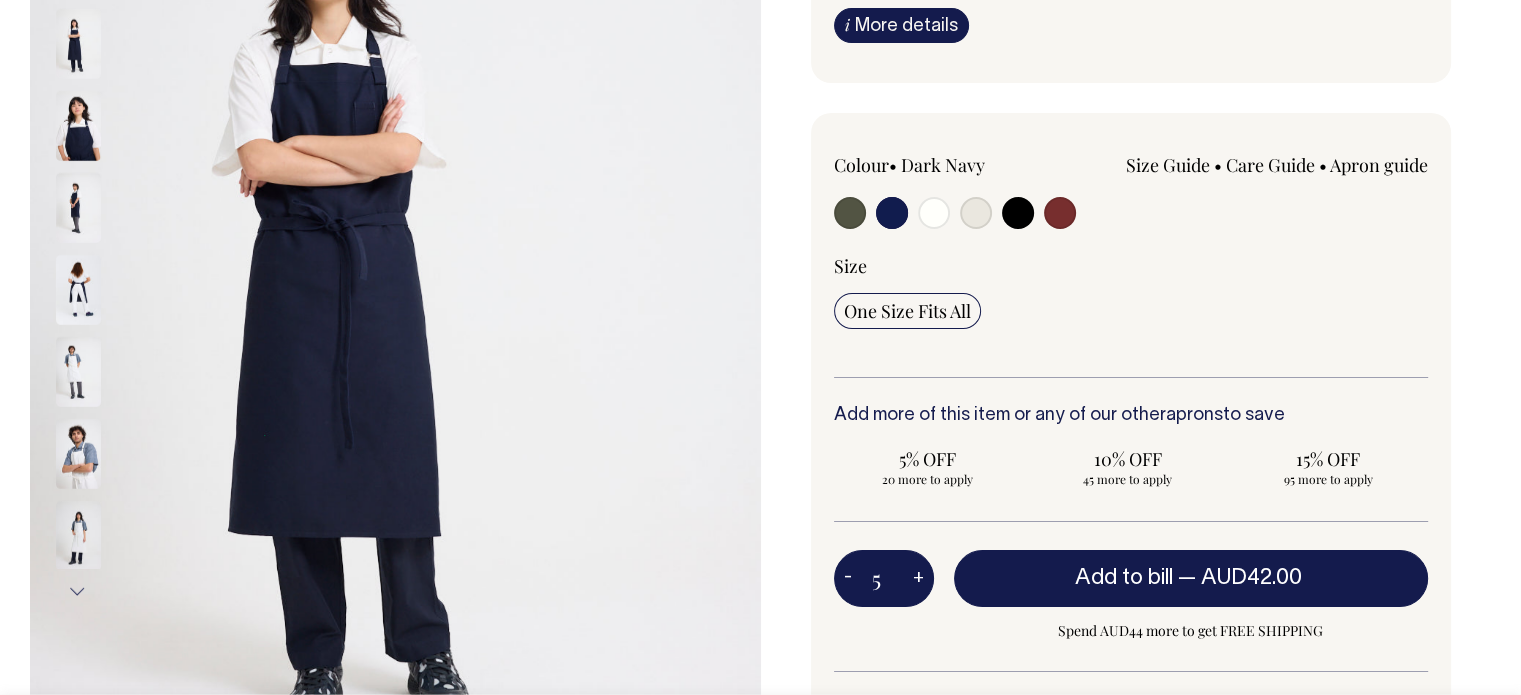 click on "+" at bounding box center [918, 579] 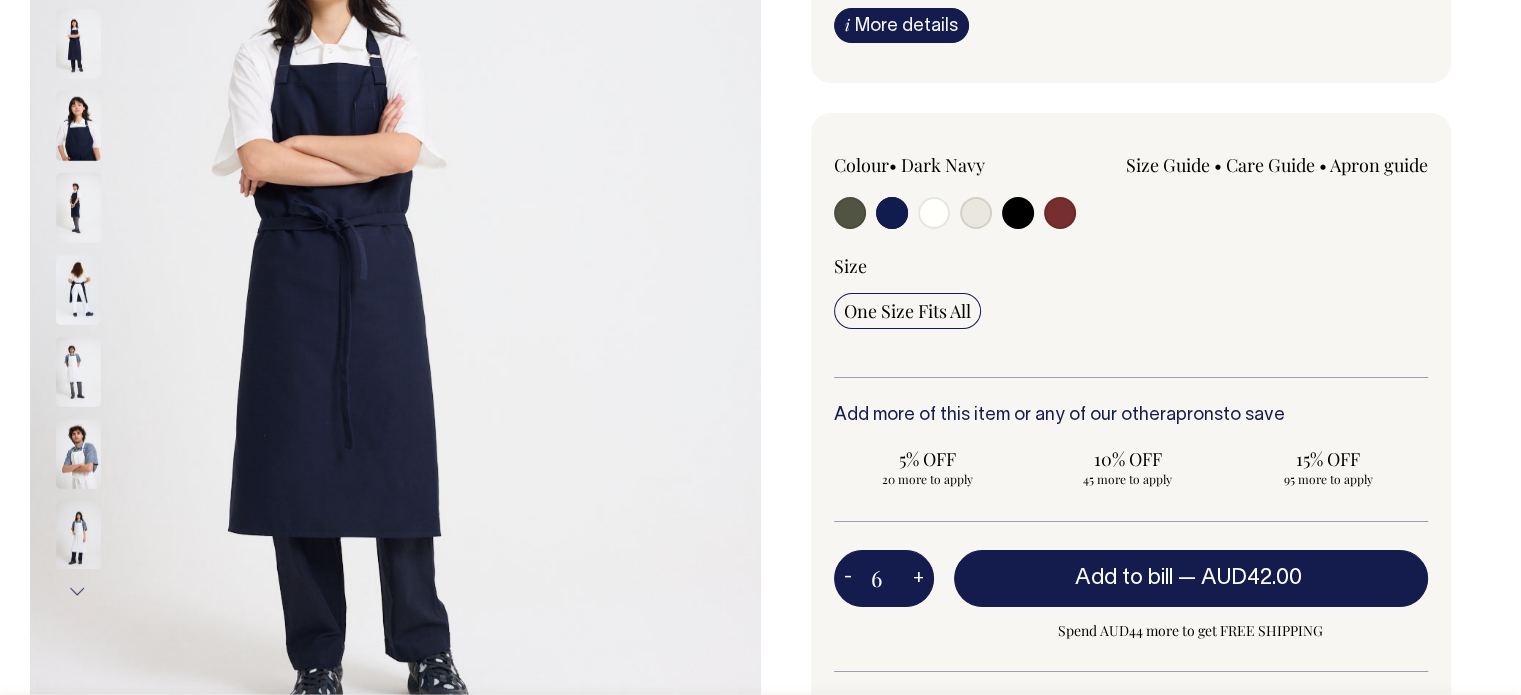 type on "6" 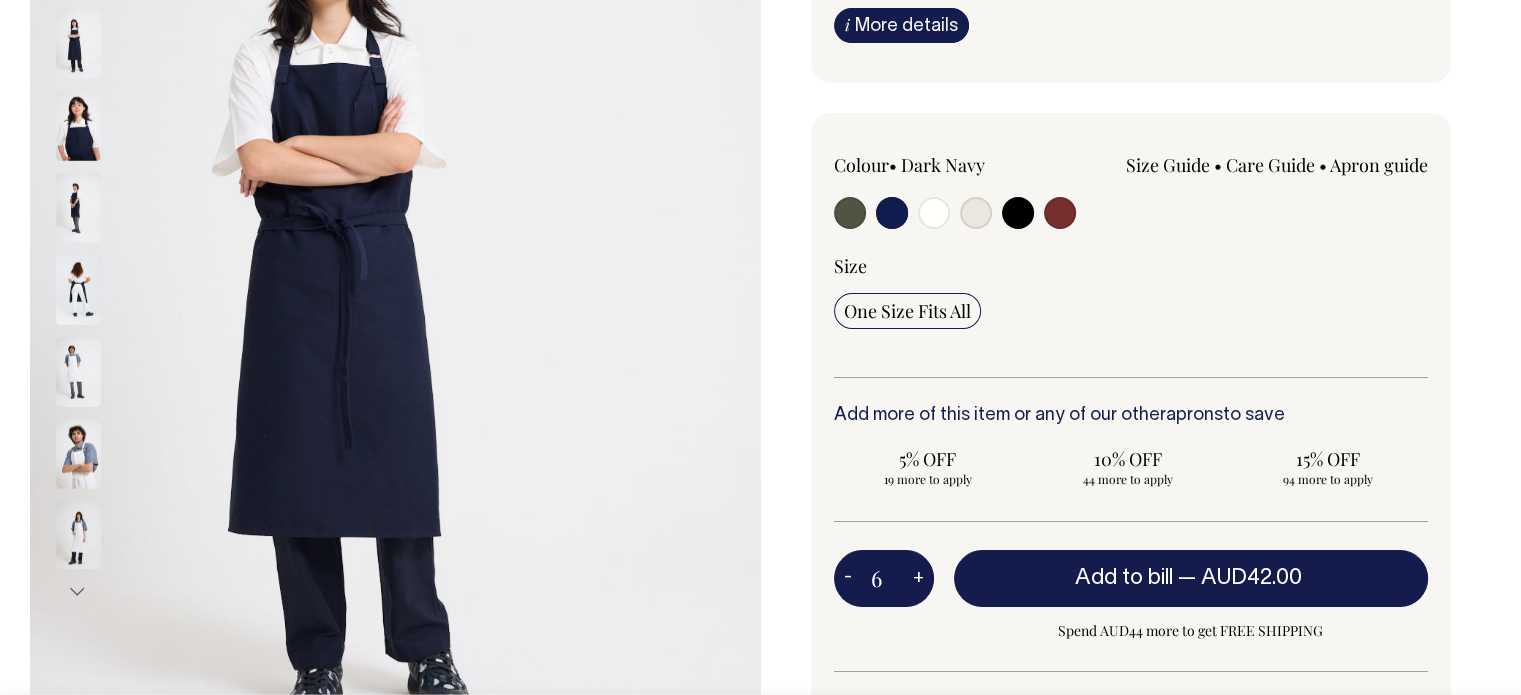 click on "+" at bounding box center (918, 579) 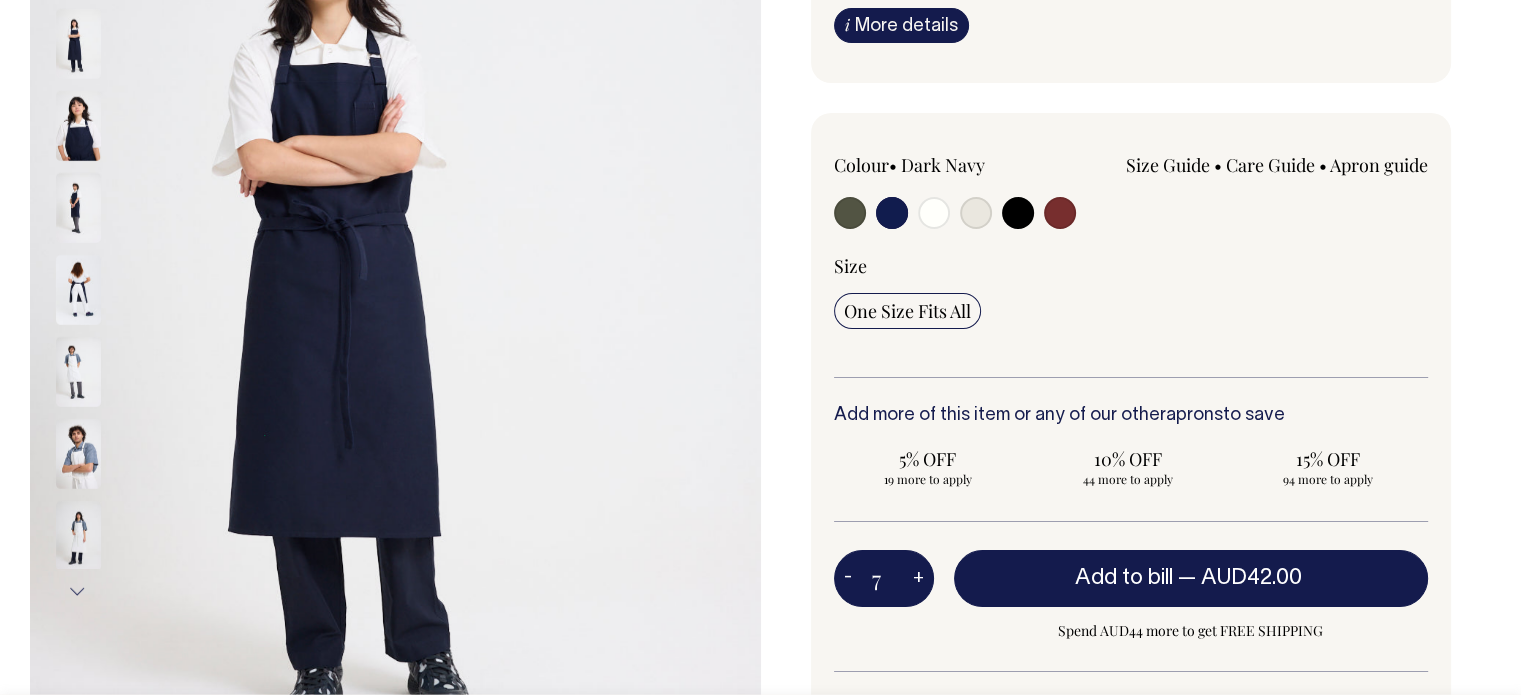 type on "7" 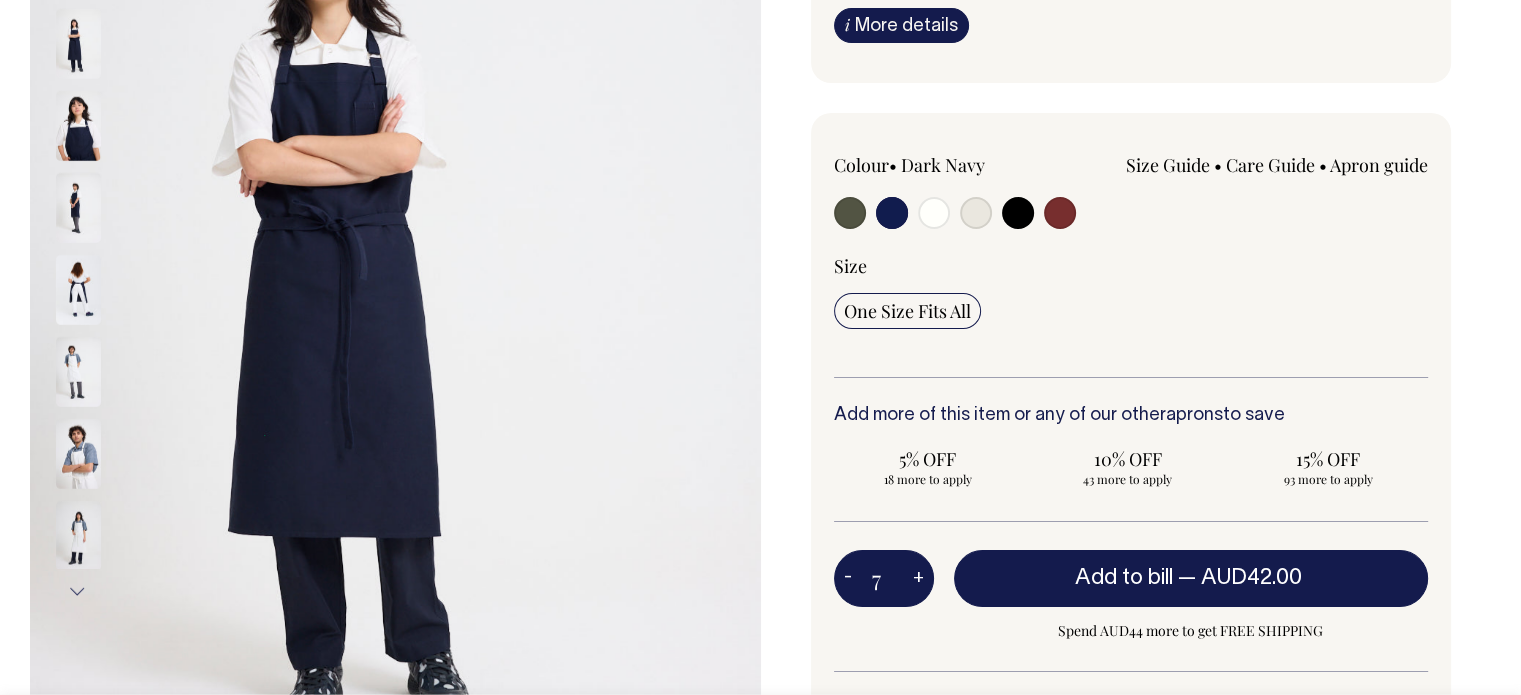 click on "+" at bounding box center [918, 579] 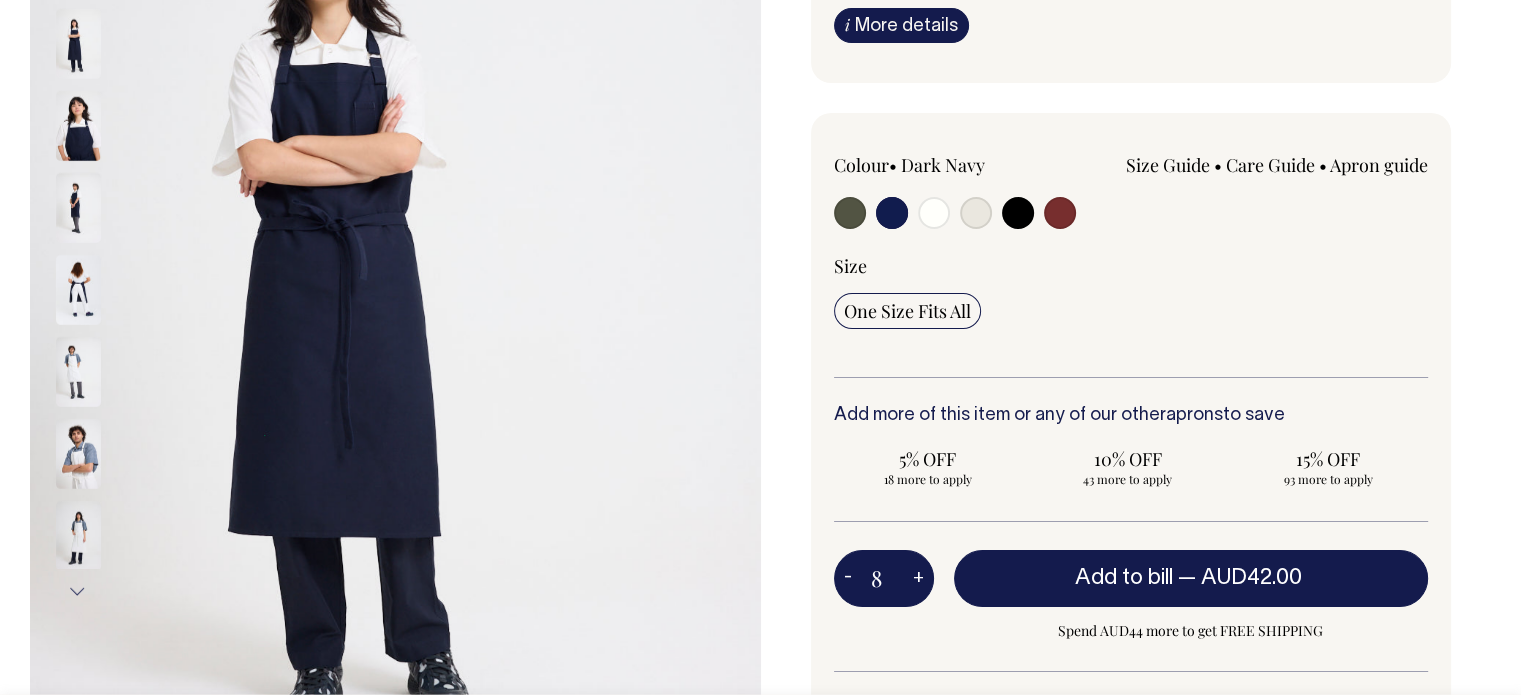 type on "8" 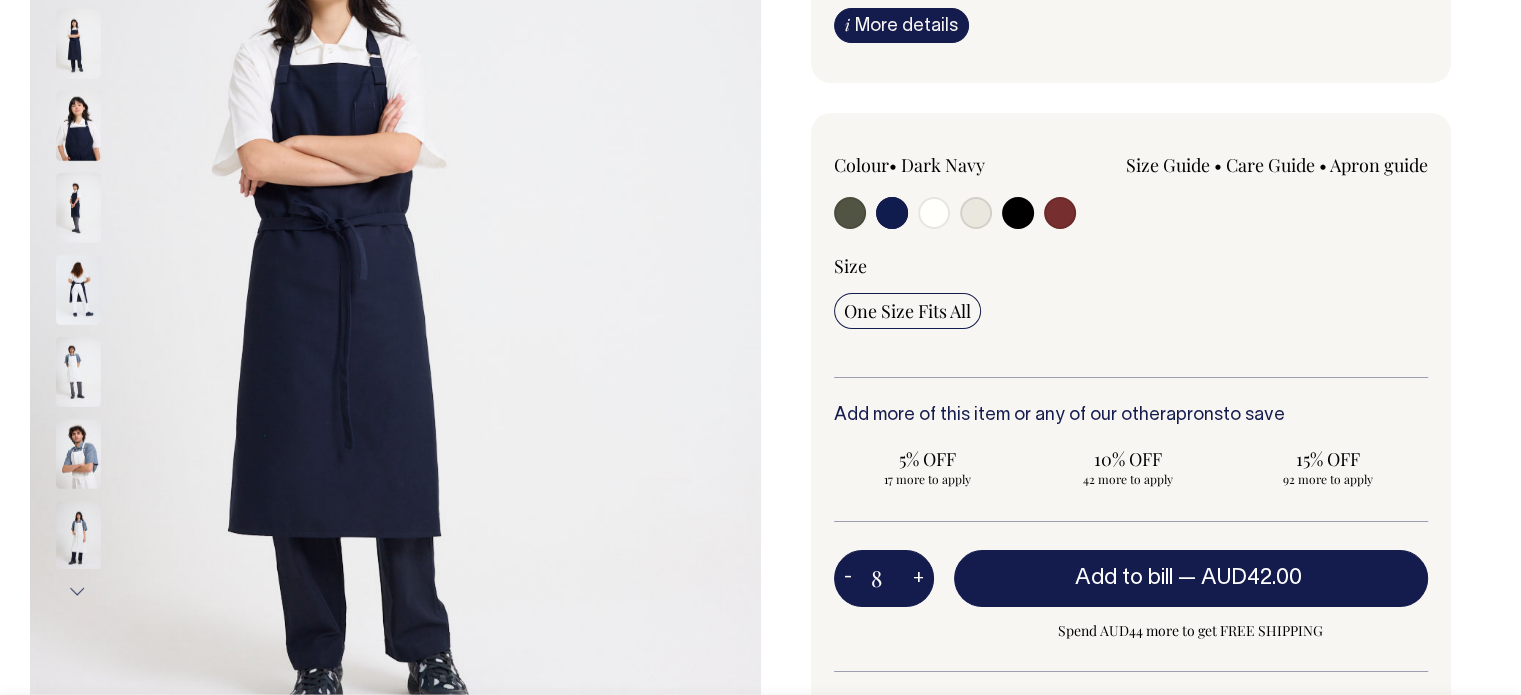 click on "+" at bounding box center (918, 579) 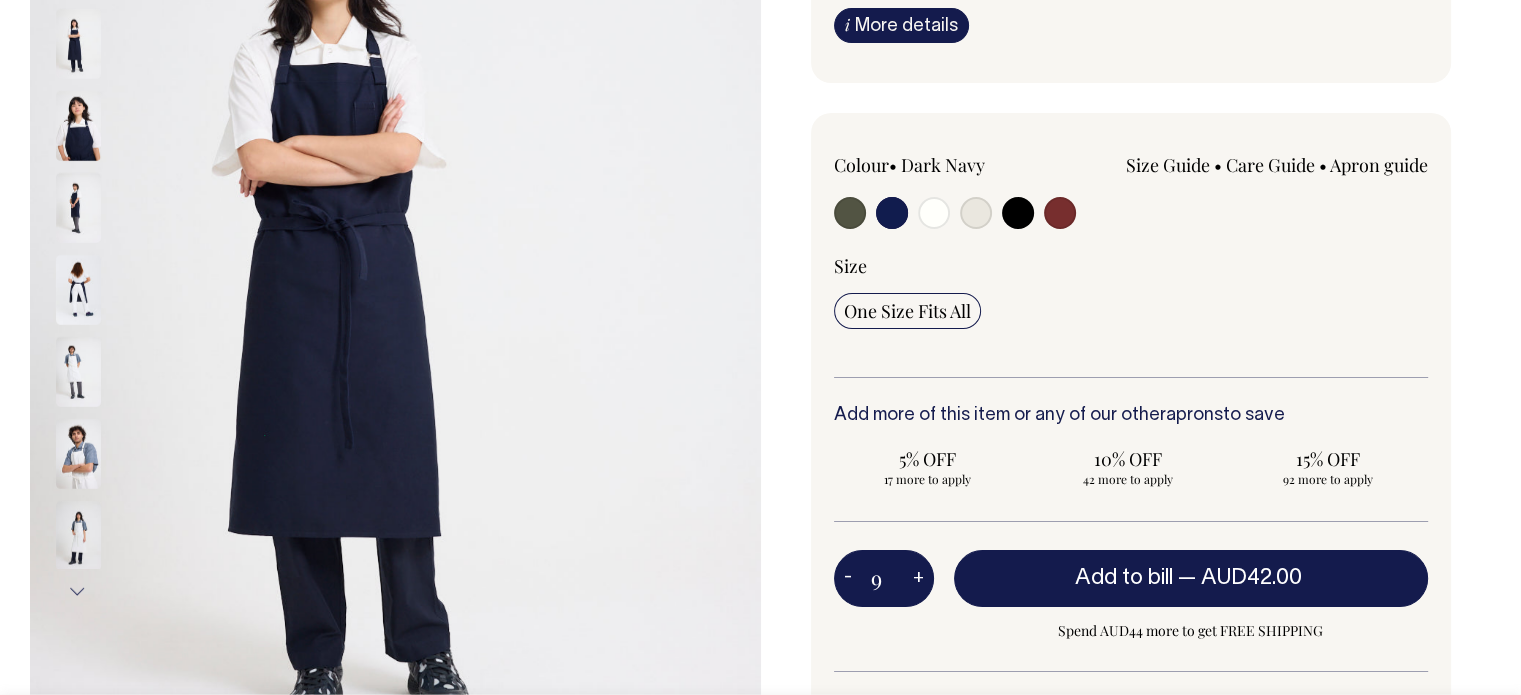 type on "9" 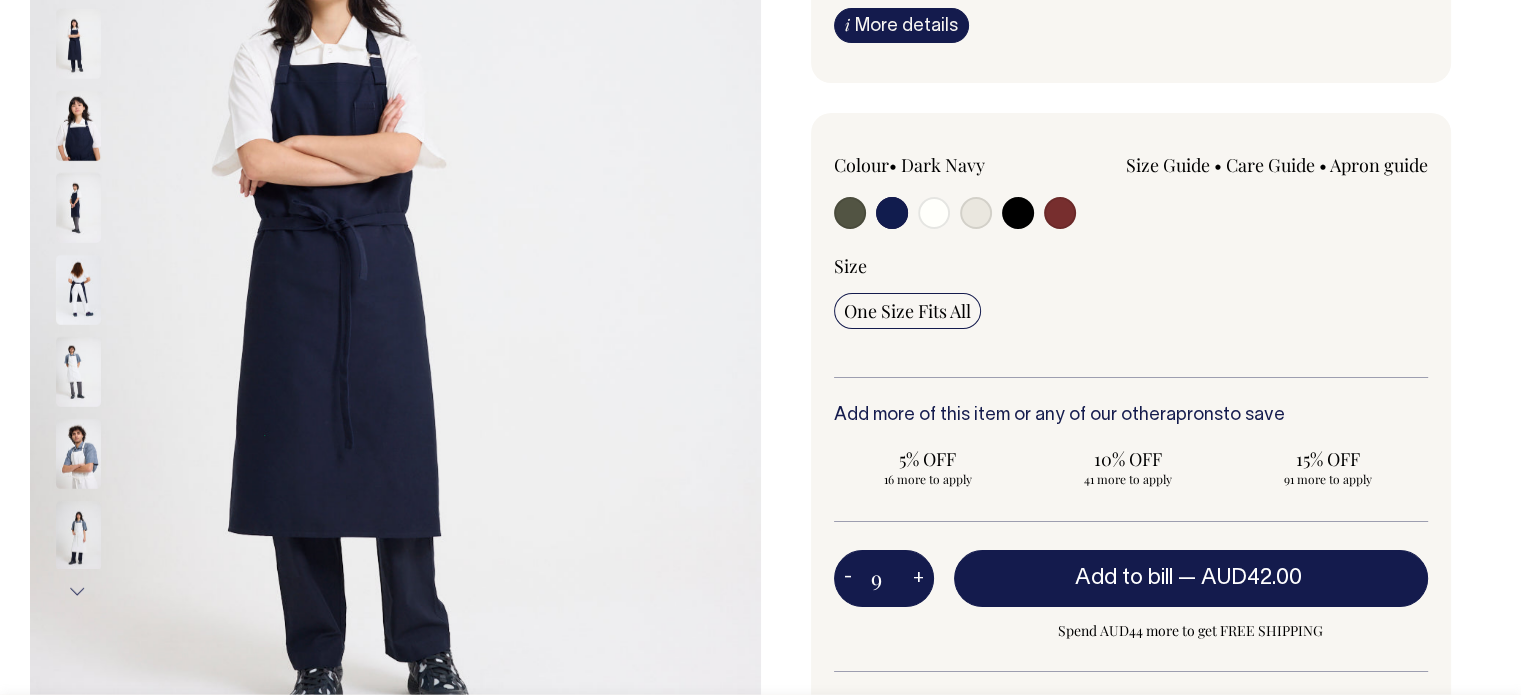 click on "+" at bounding box center [918, 579] 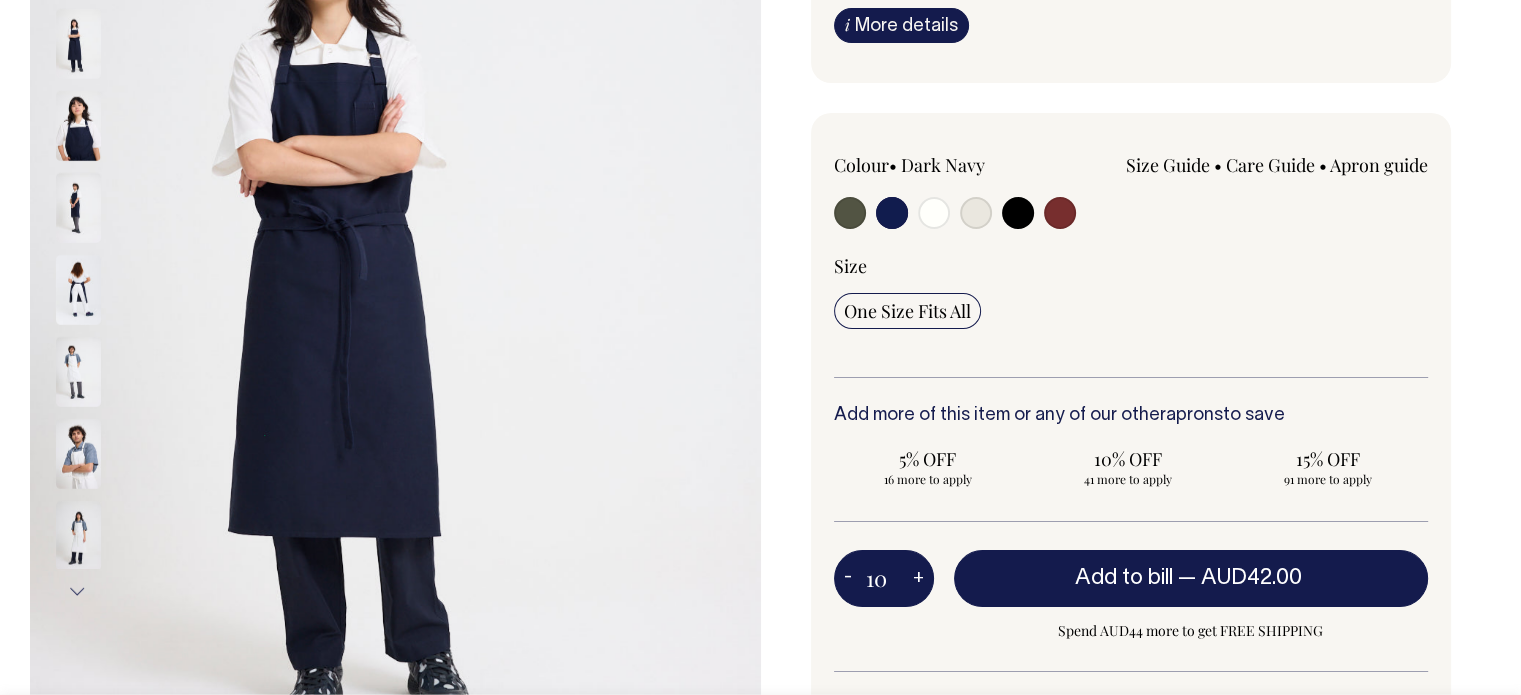 type on "10" 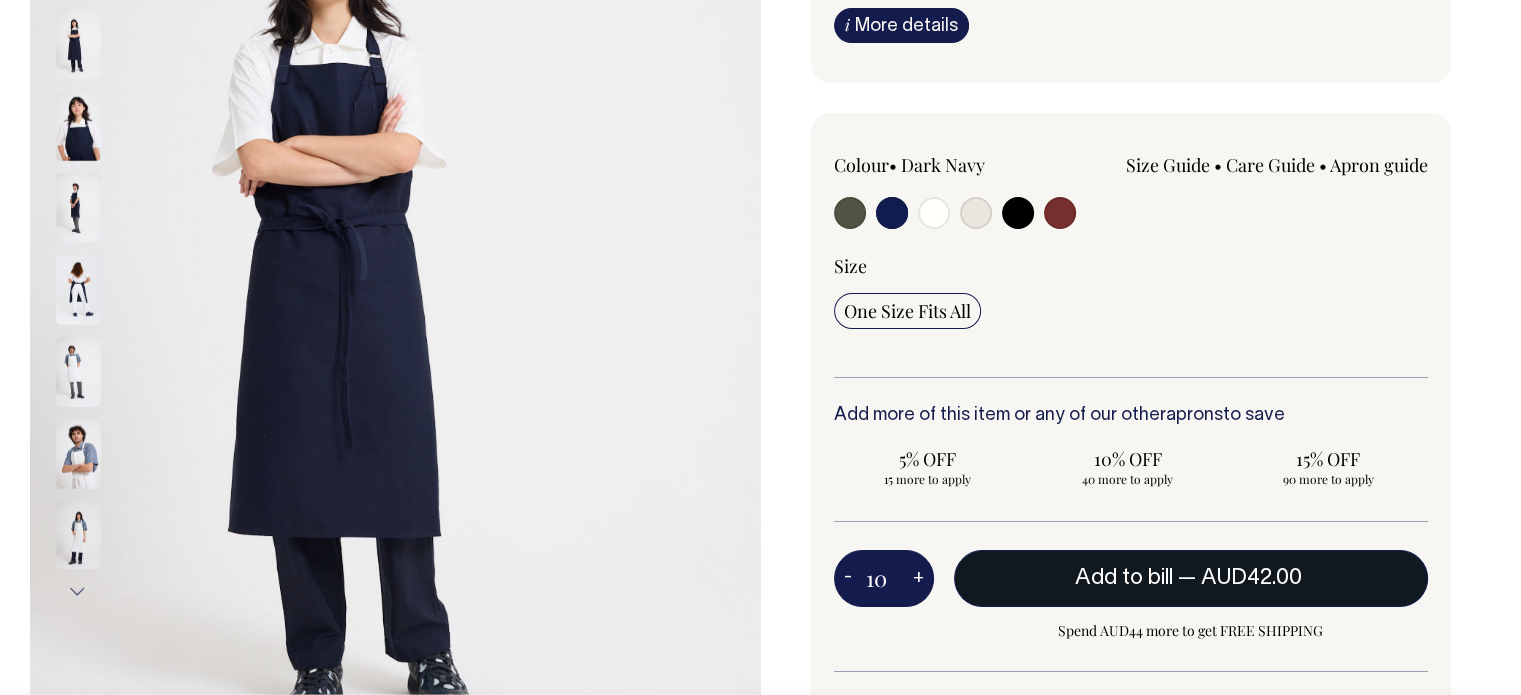 click on "Add to bill
—  AUD42.00" at bounding box center (1191, 578) 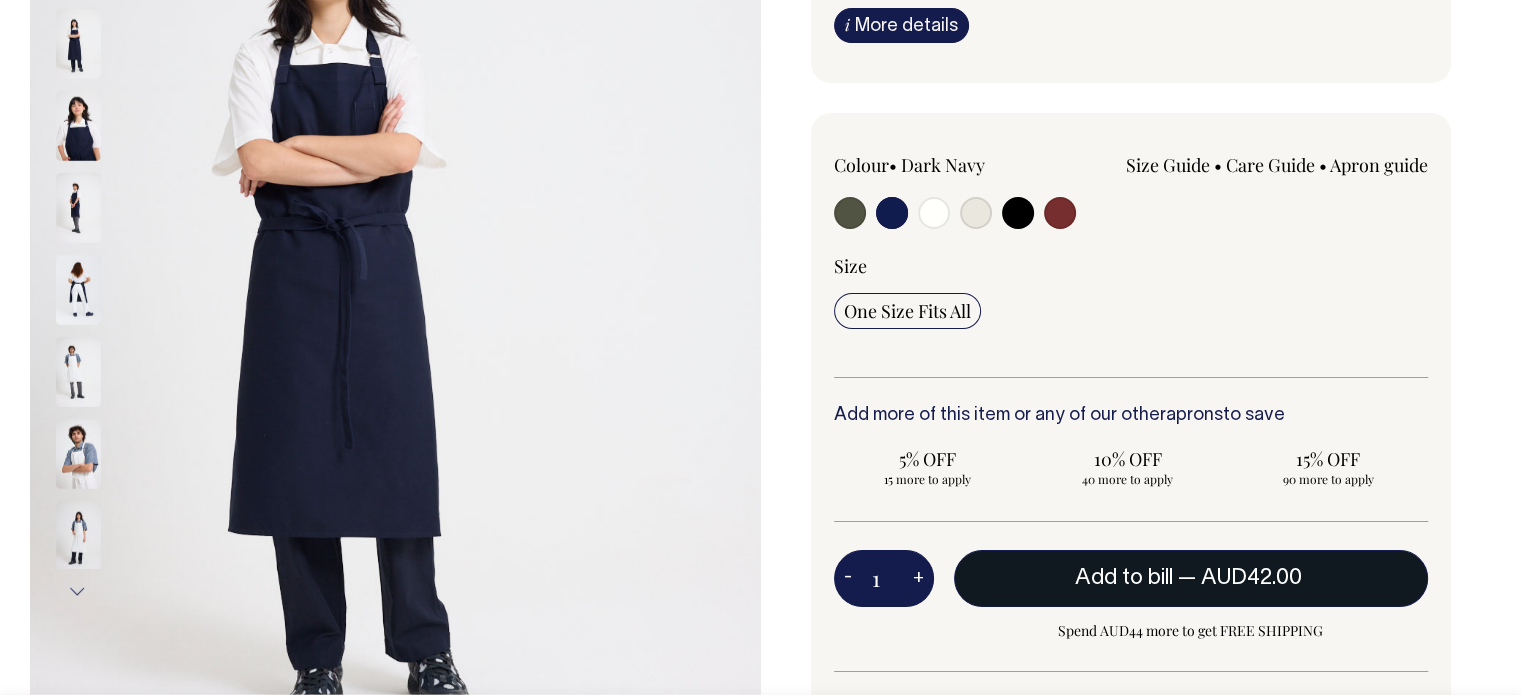 type on "1" 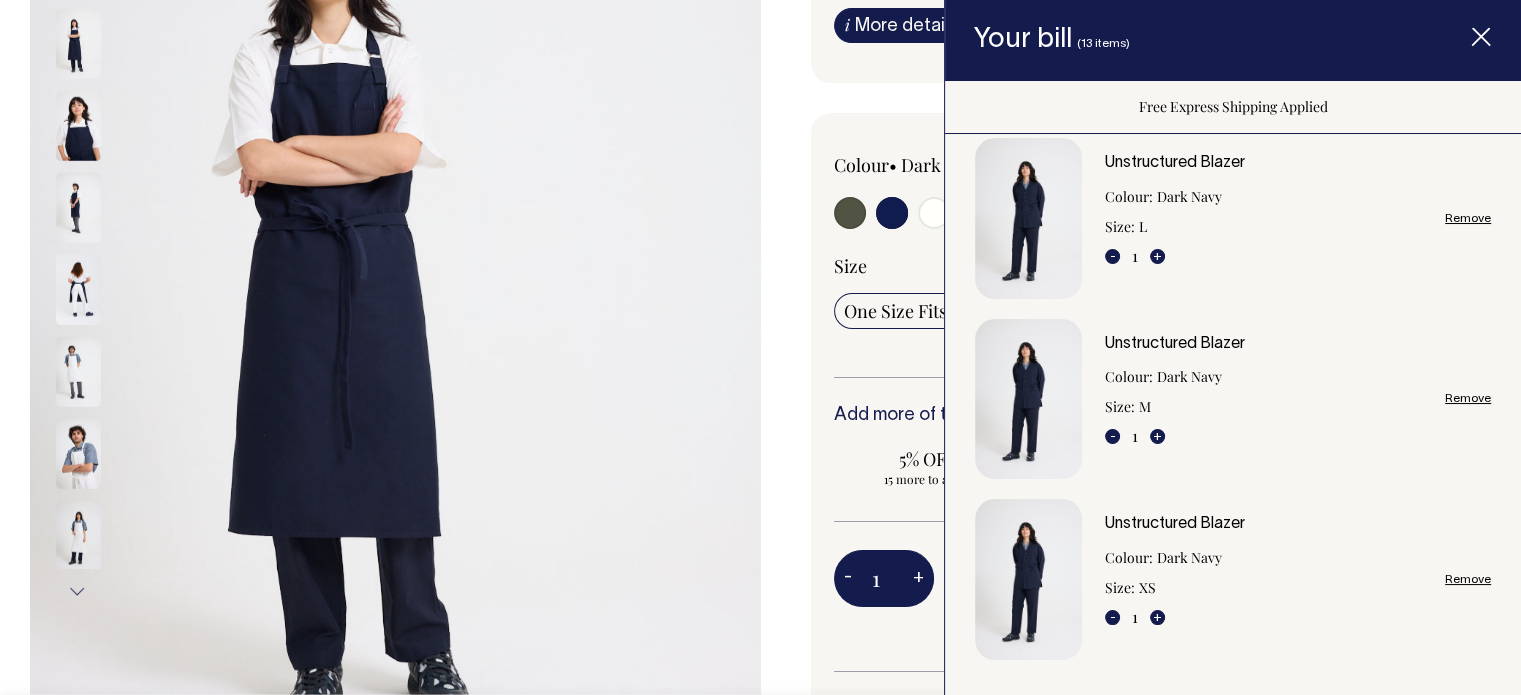 scroll, scrollTop: 204, scrollLeft: 0, axis: vertical 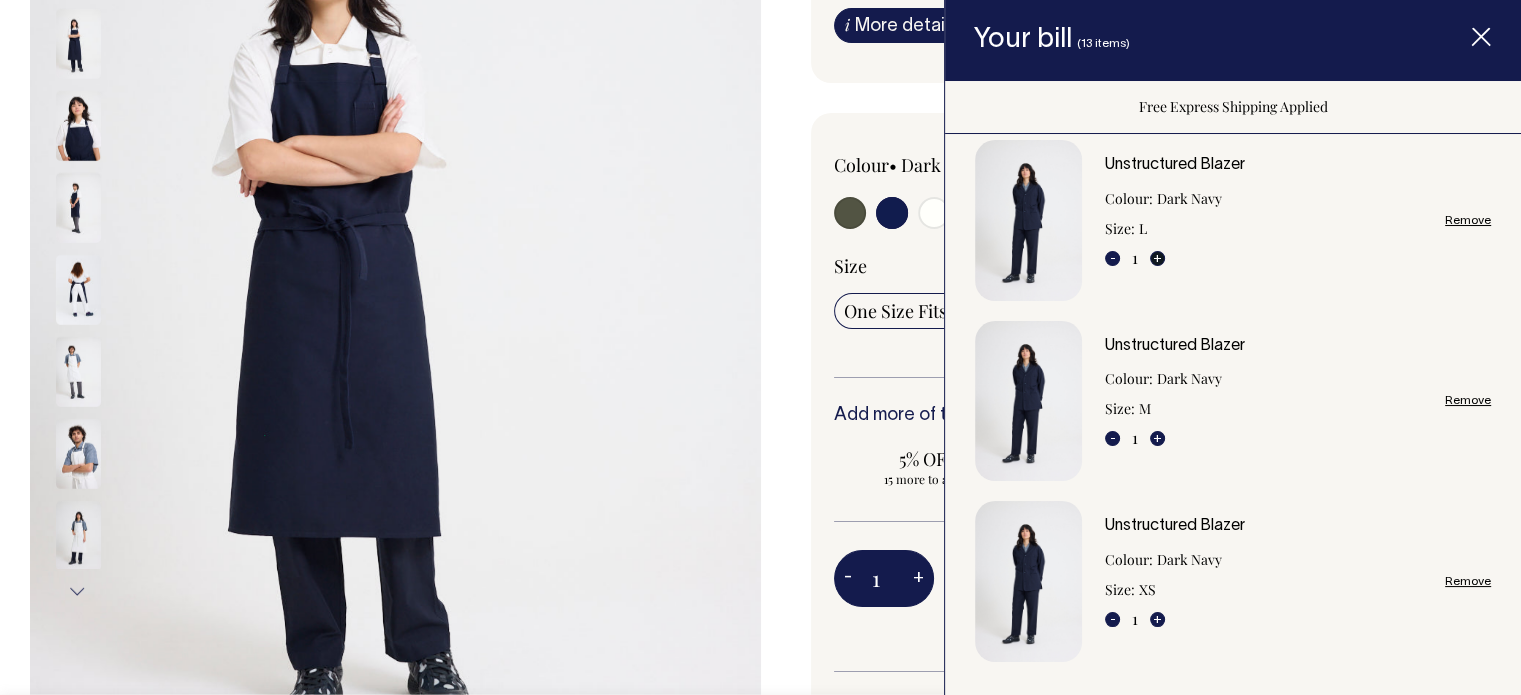 click on "+" at bounding box center [1157, 258] 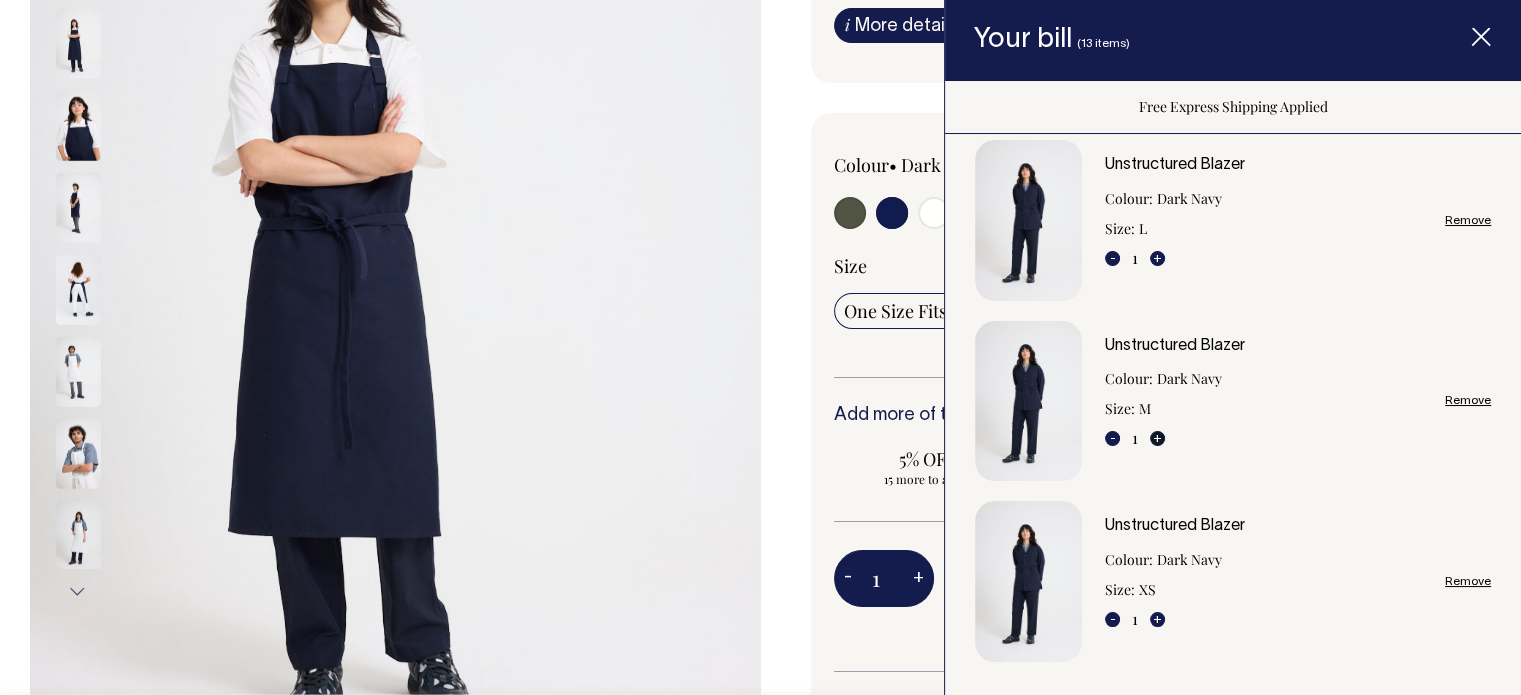 type on "2" 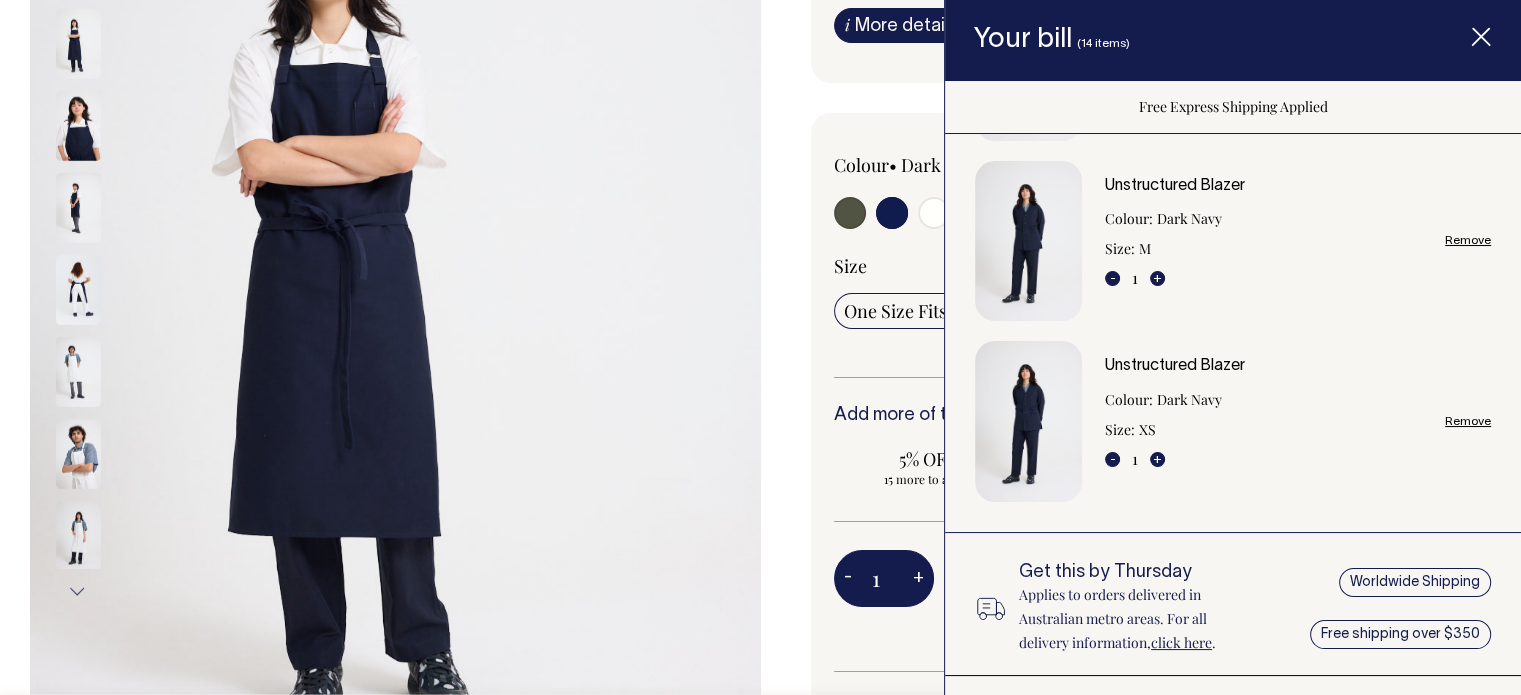 type on "2" 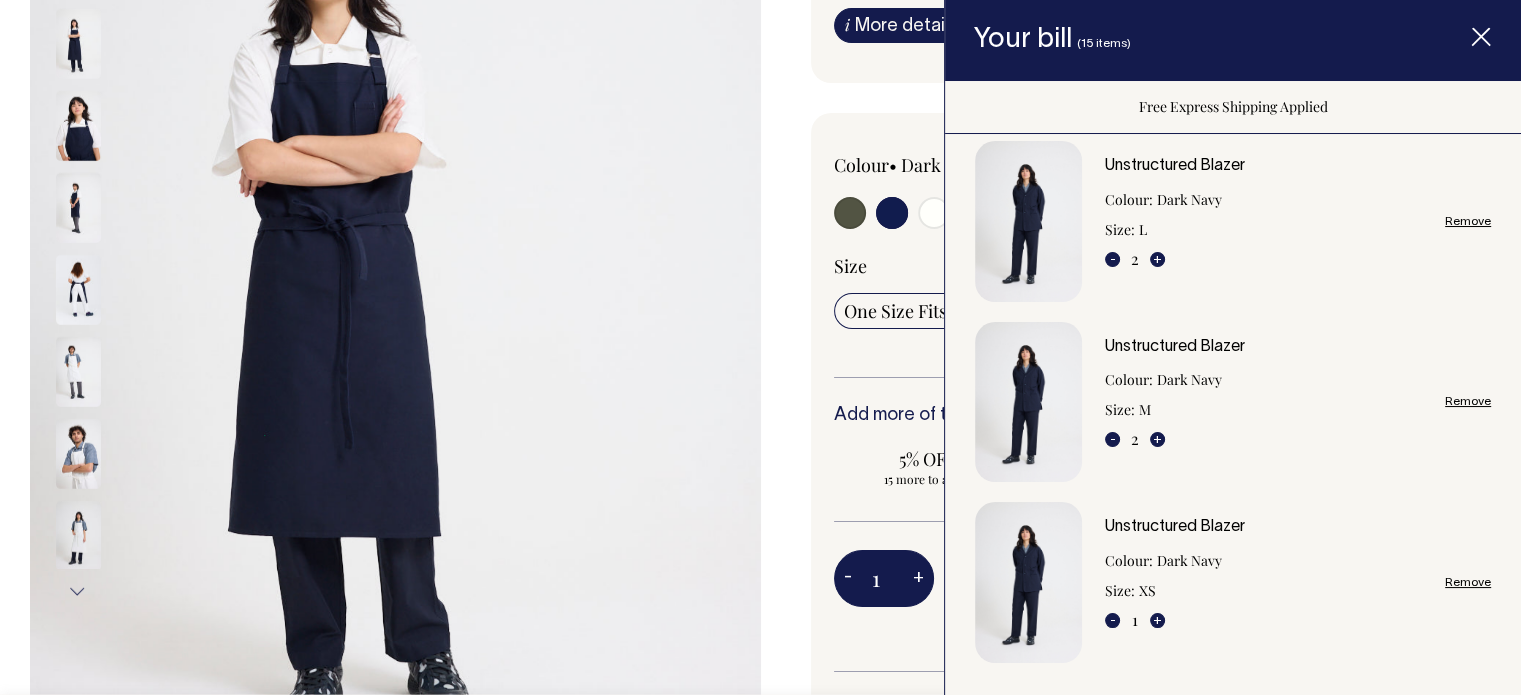 scroll, scrollTop: 202, scrollLeft: 0, axis: vertical 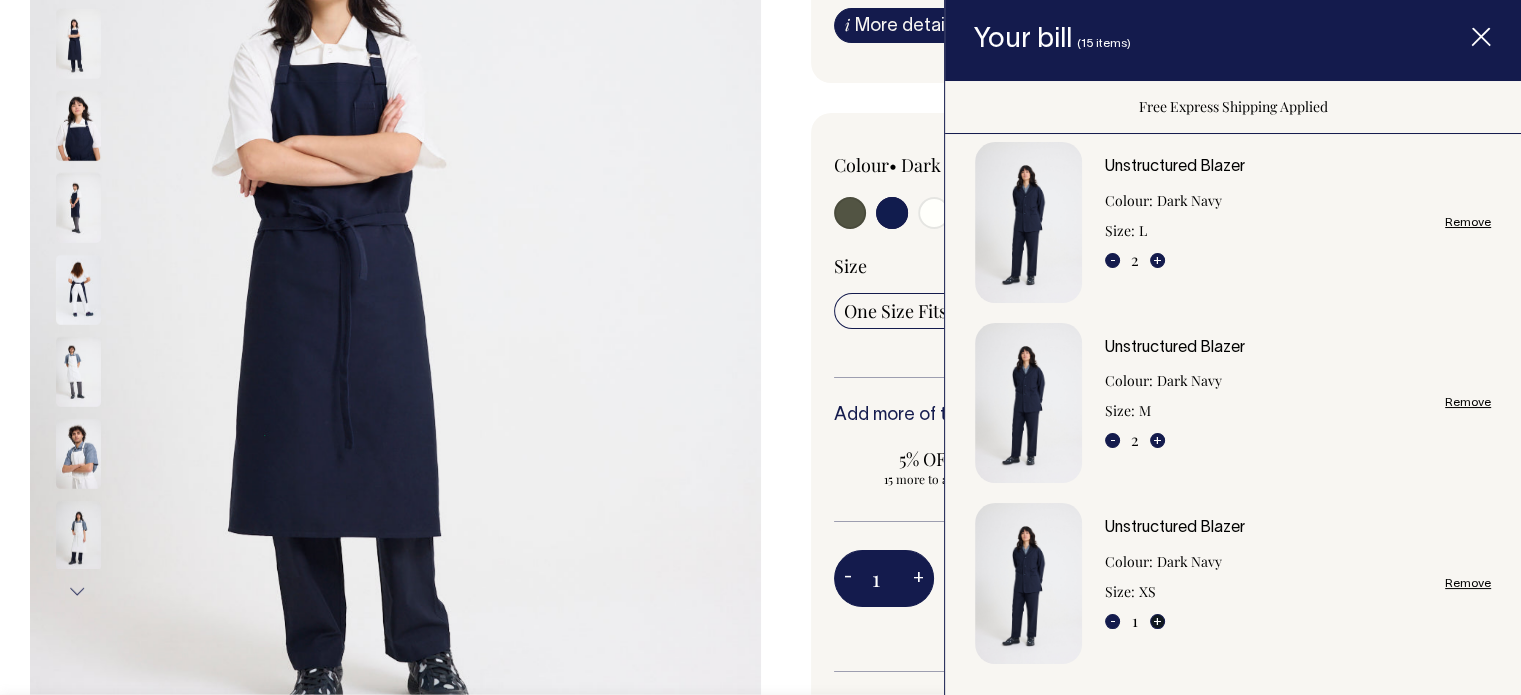 click on "+" at bounding box center [1157, 621] 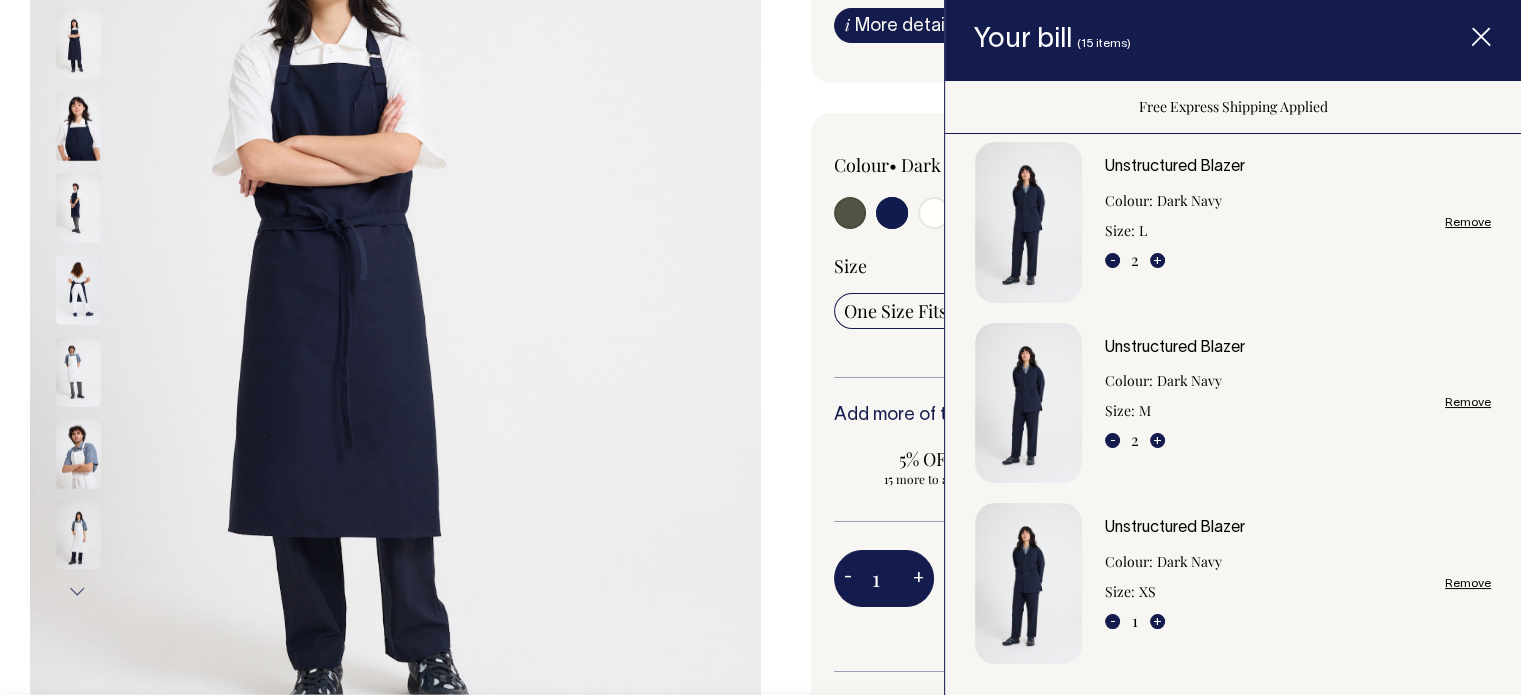 type on "2" 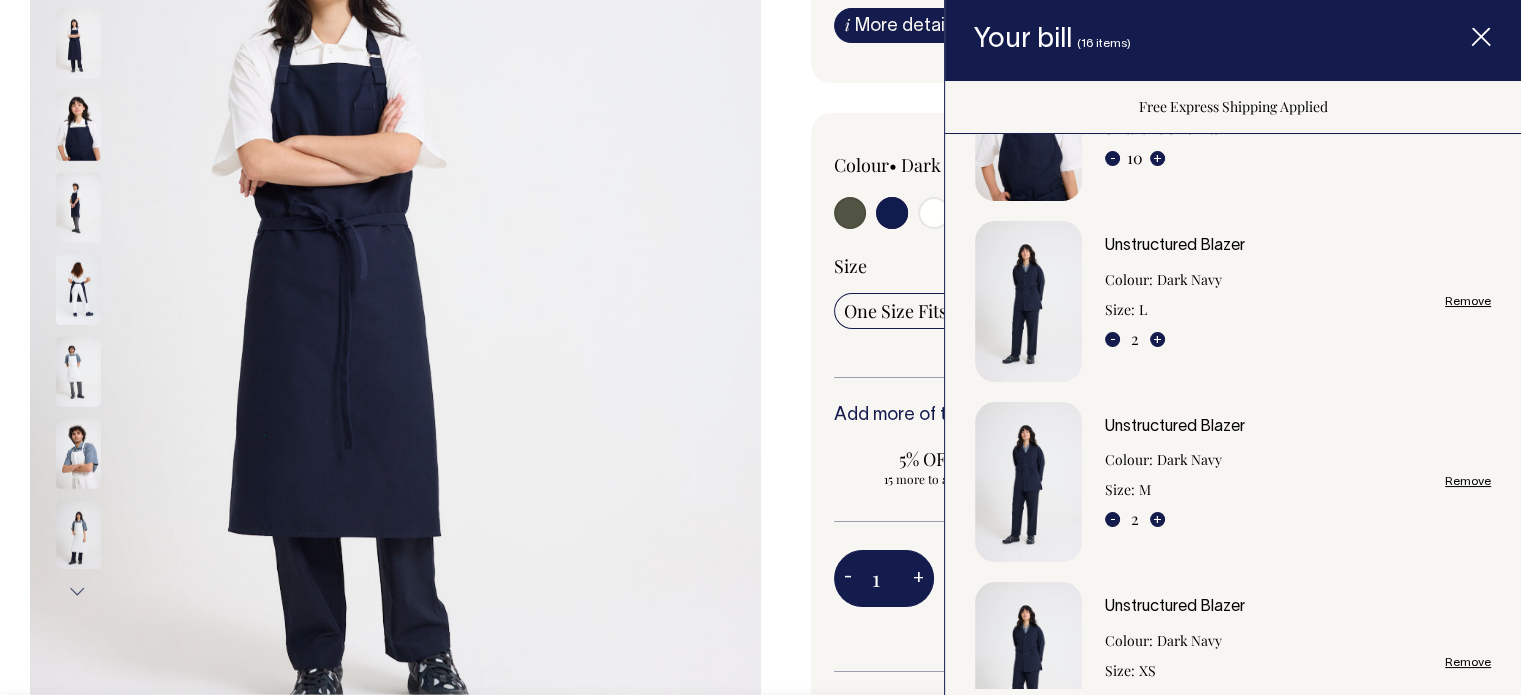 scroll, scrollTop: 260, scrollLeft: 0, axis: vertical 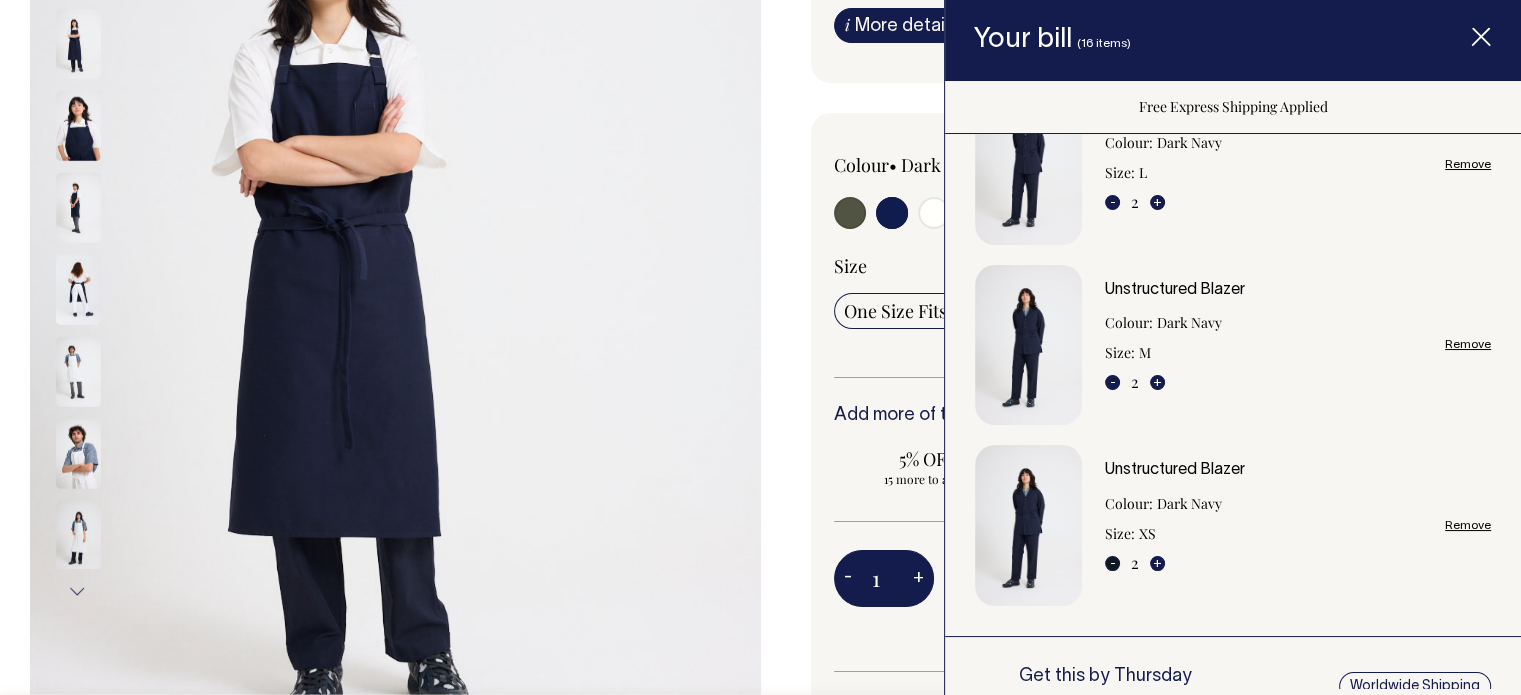 click on "-" at bounding box center (1112, 563) 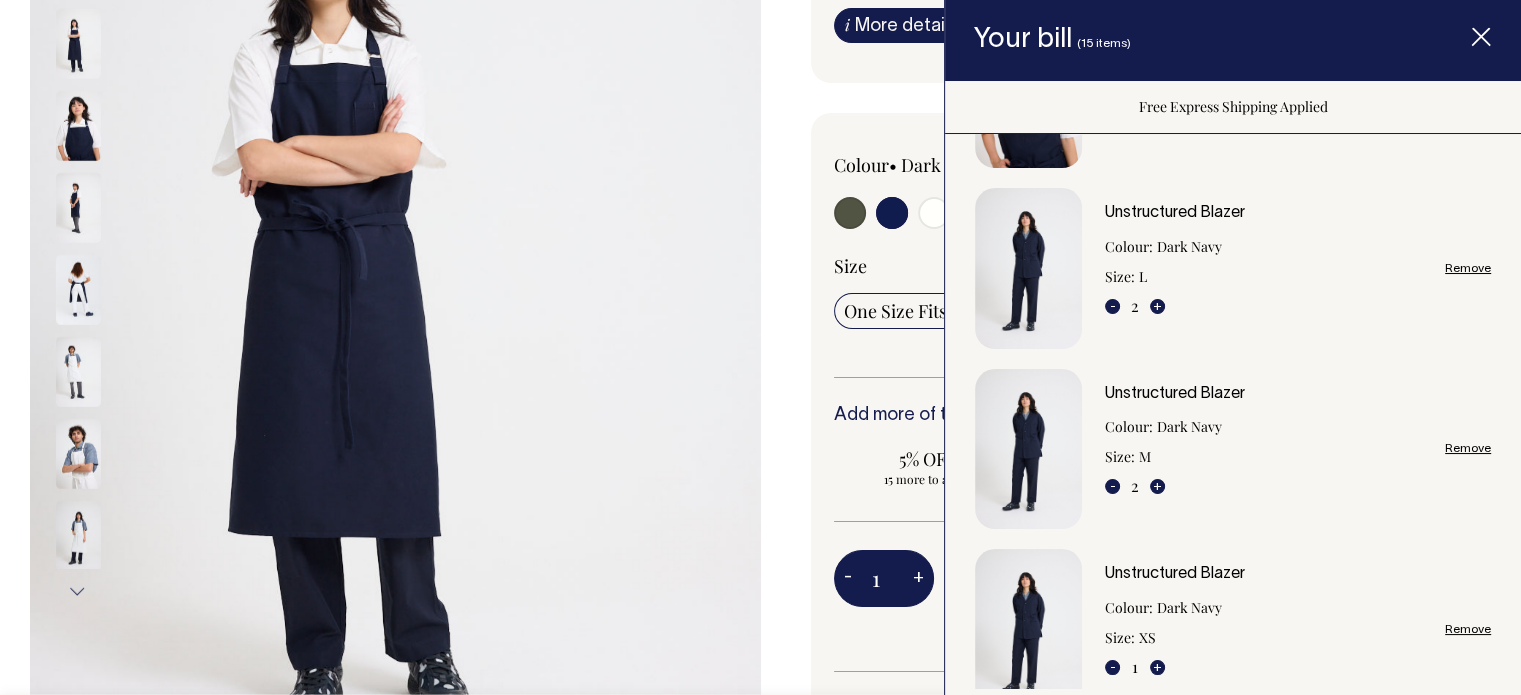 scroll, scrollTop: 0, scrollLeft: 0, axis: both 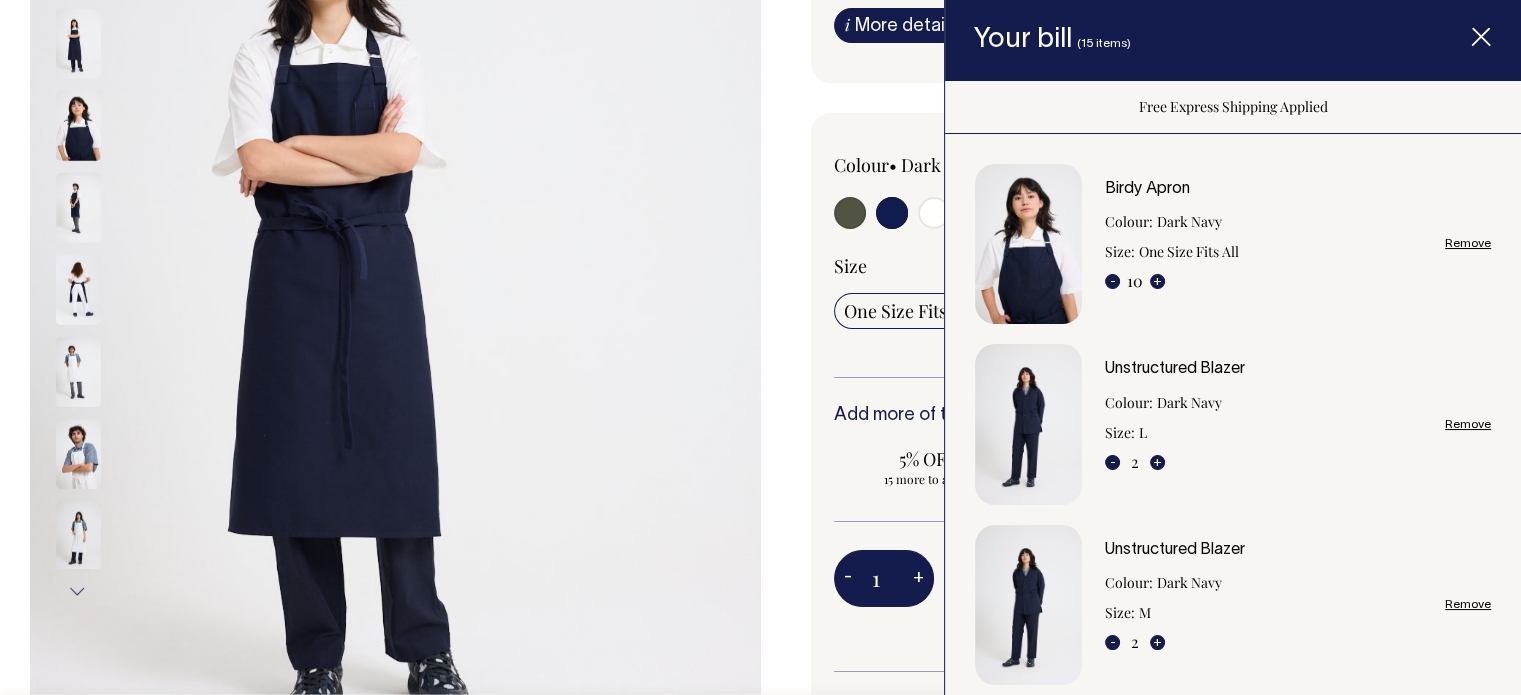 click on "Unstructured Blazer" at bounding box center [1175, 369] 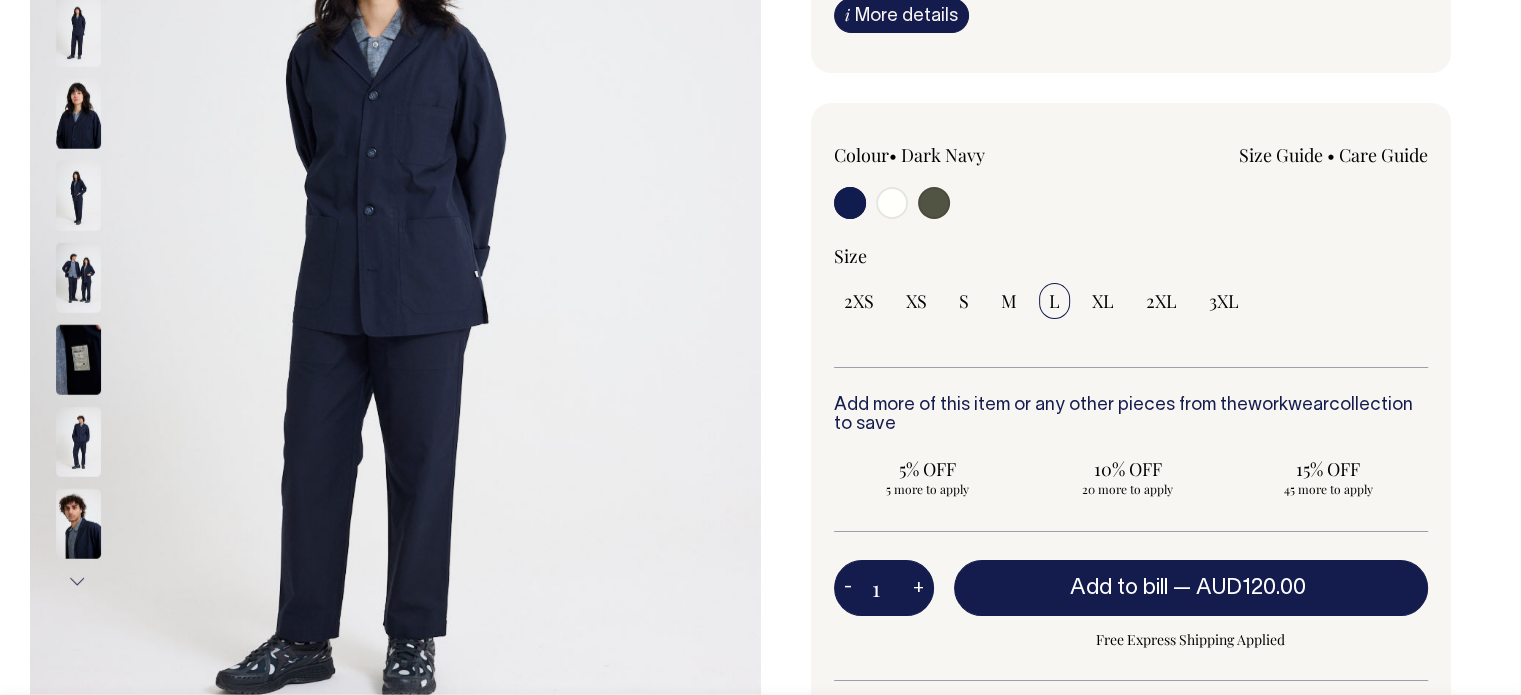 scroll, scrollTop: 436, scrollLeft: 0, axis: vertical 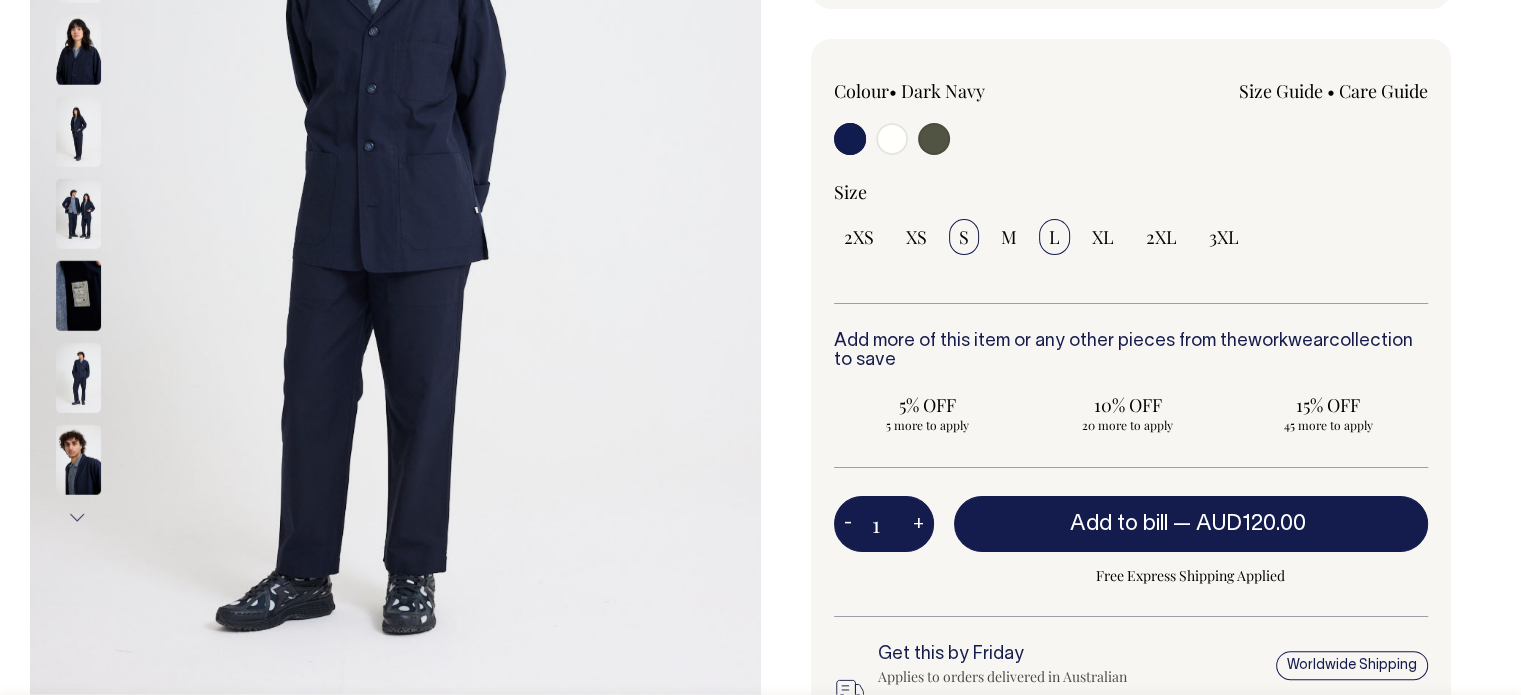 click on "S" at bounding box center [964, 237] 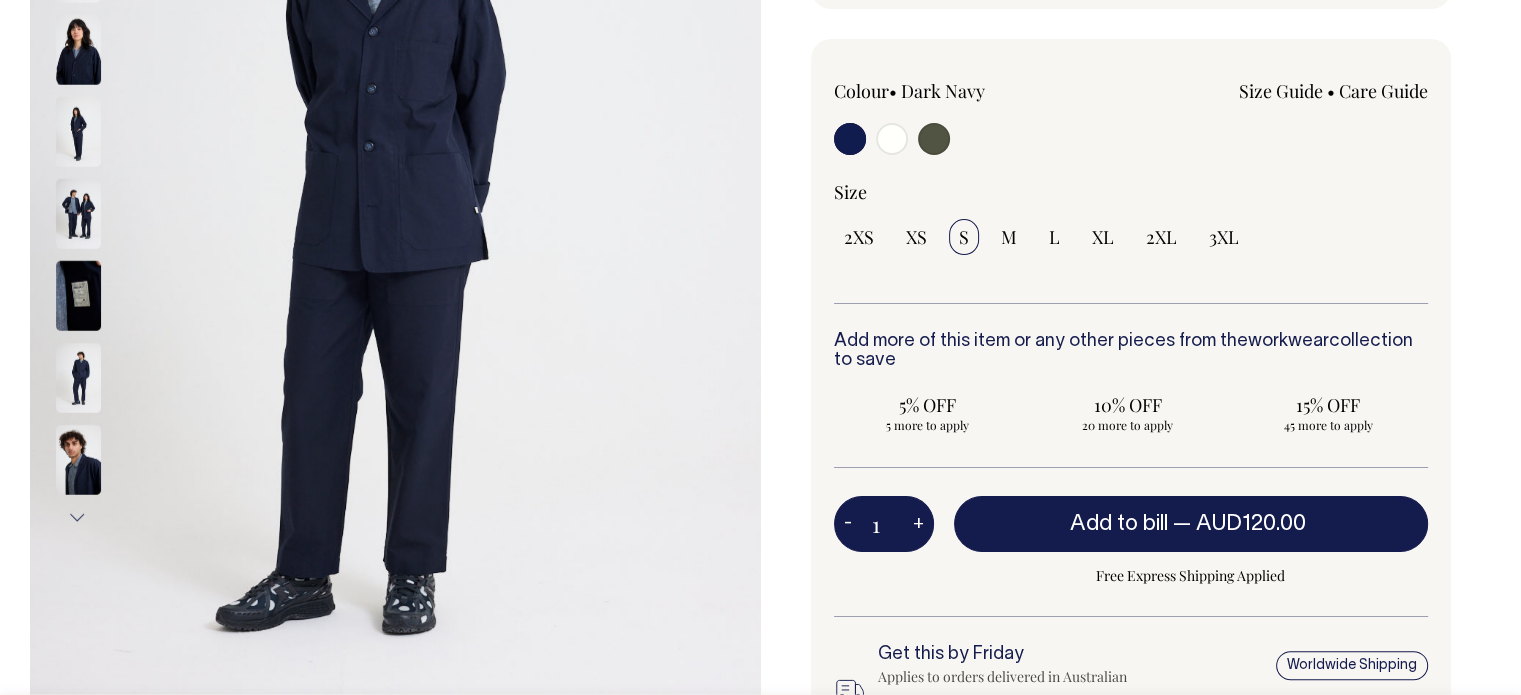 click on "S" at bounding box center (964, 237) 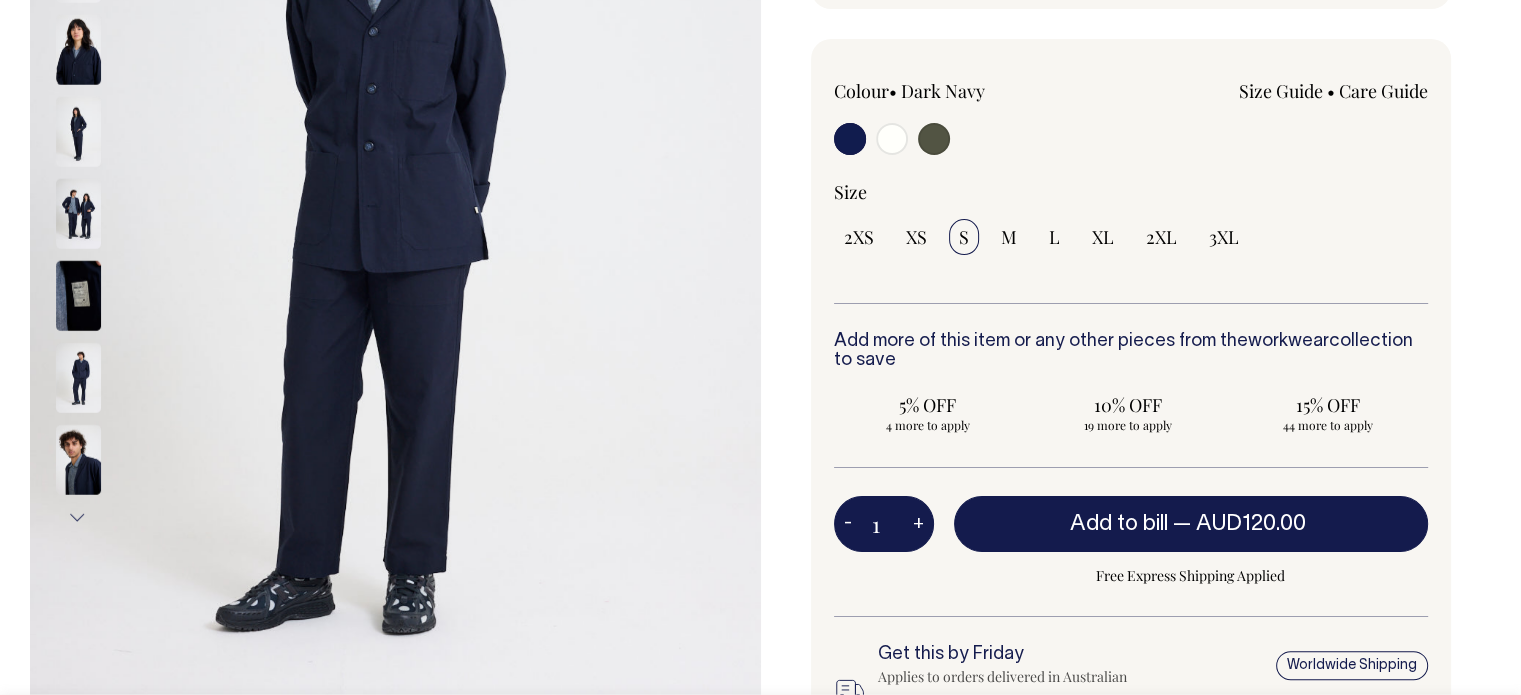 select on "S" 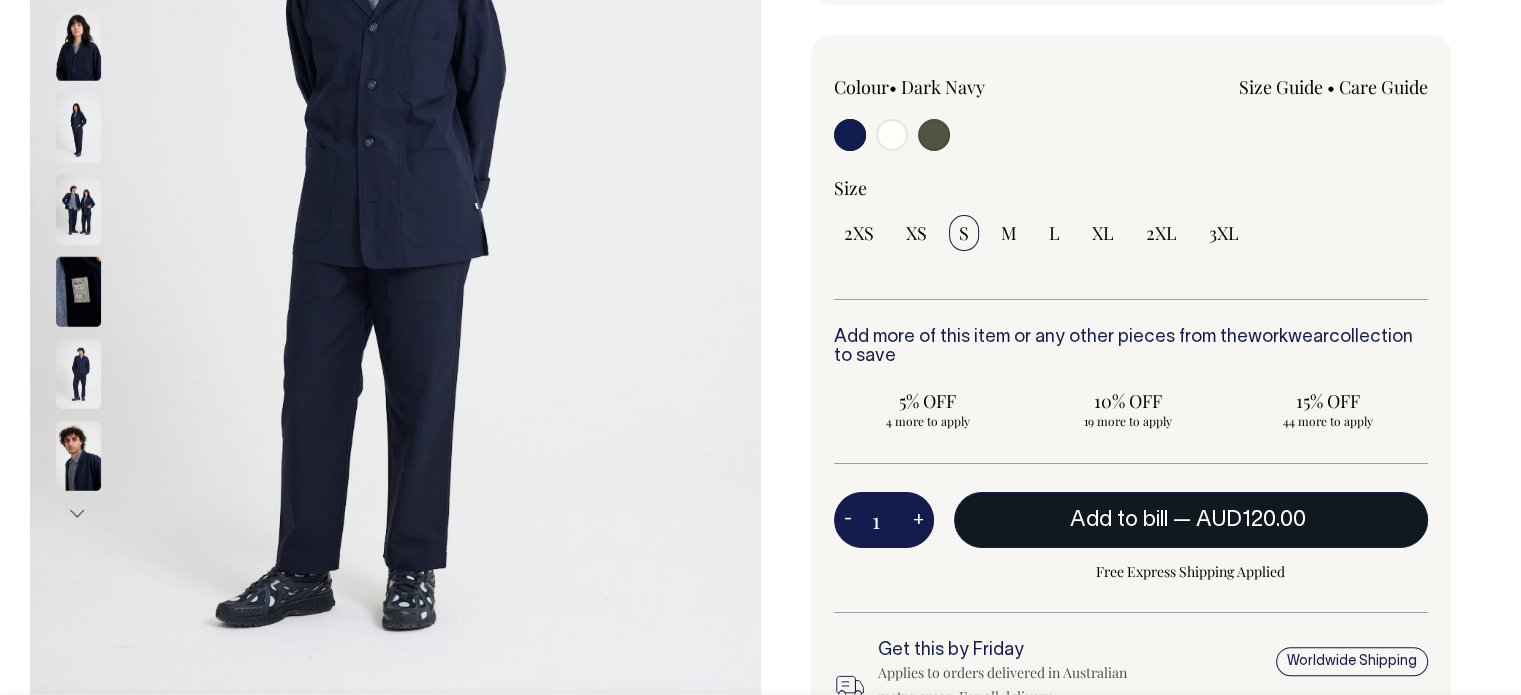 click on "Add to bill
—  AUD120.00" at bounding box center [1191, 520] 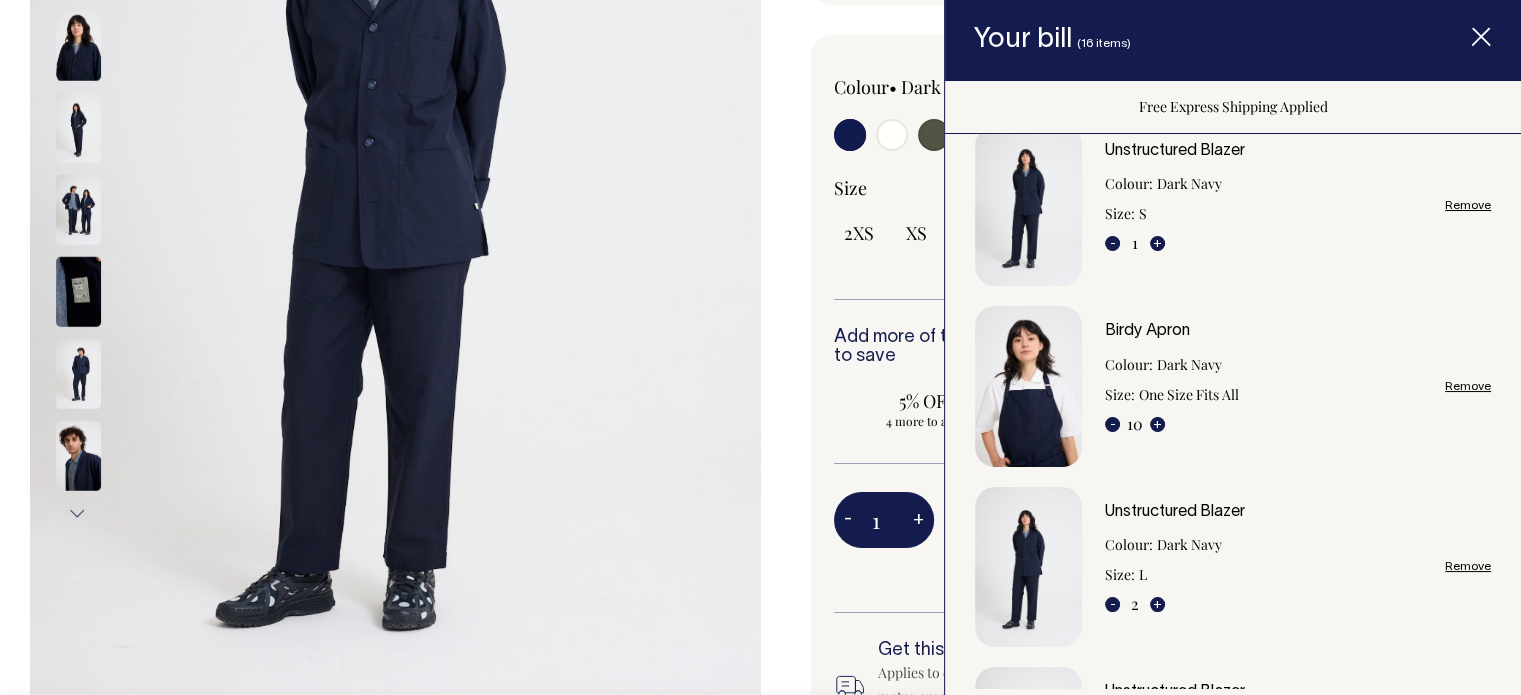 scroll, scrollTop: 0, scrollLeft: 0, axis: both 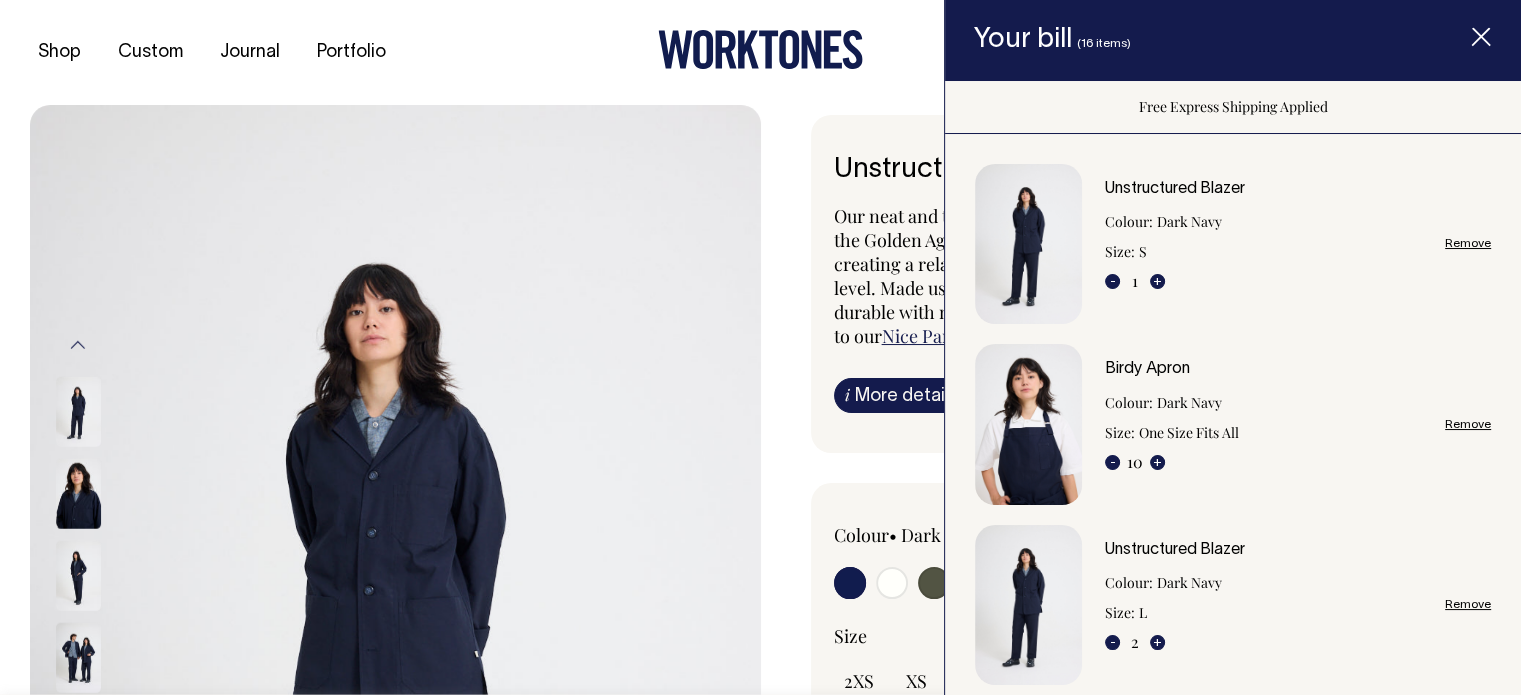 click 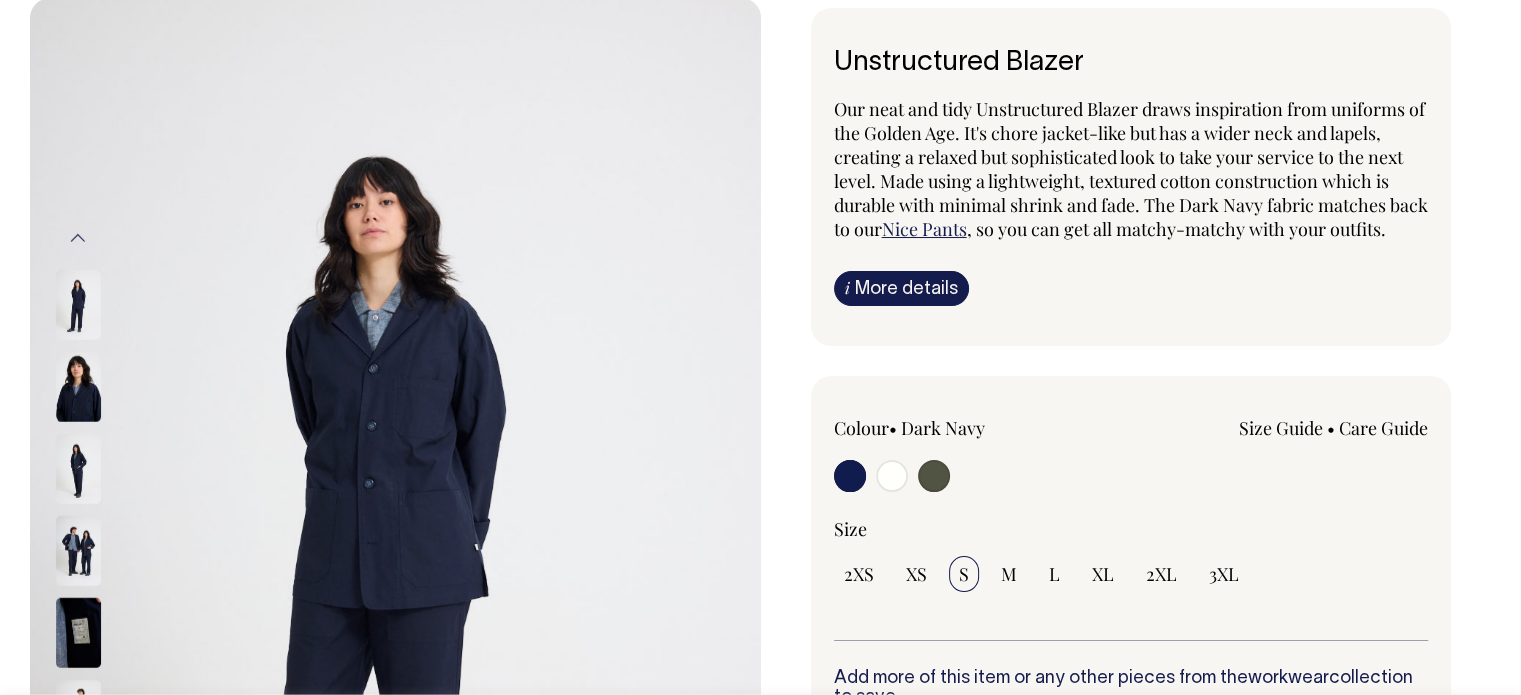 scroll, scrollTop: 108, scrollLeft: 0, axis: vertical 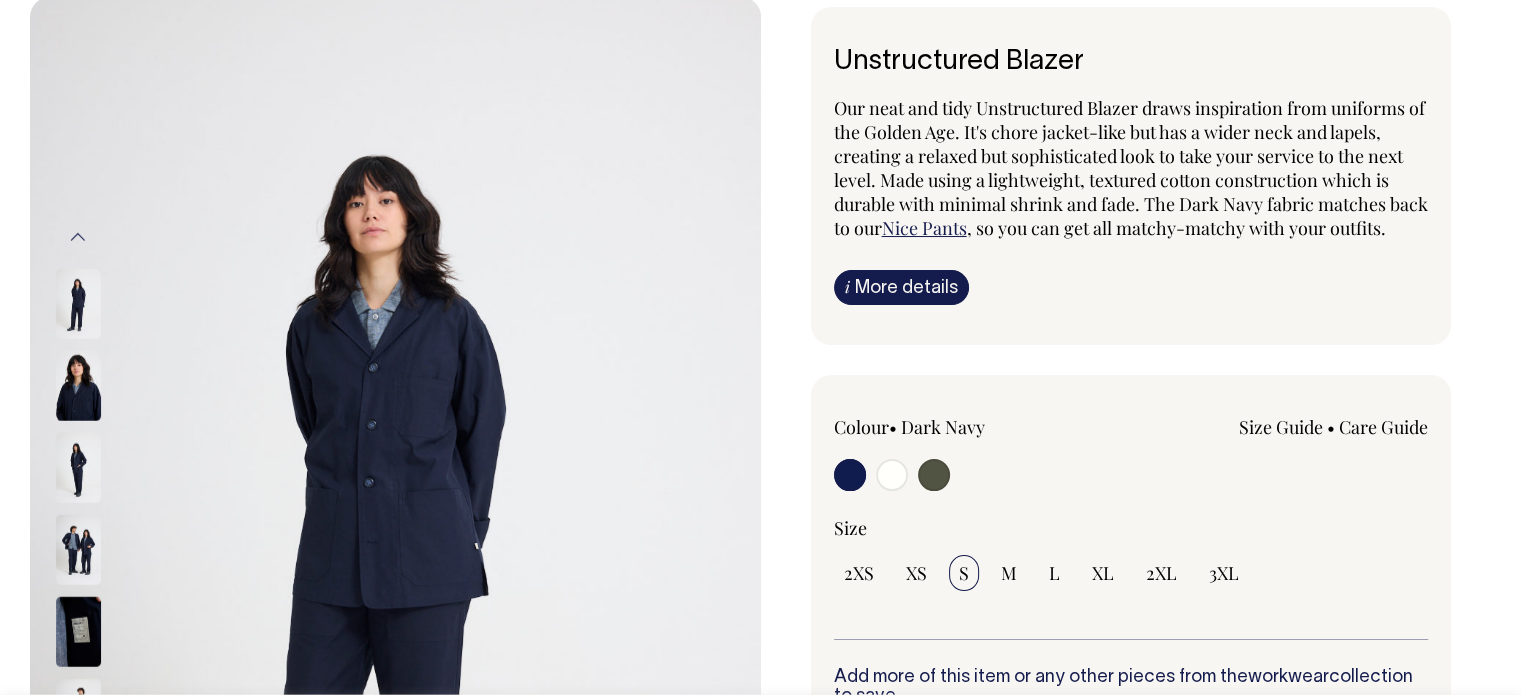 click on "Unstructured Blazer
Our neat and tidy Unstructured Blazer draws inspiration from uniforms of the Golden Age. It's chore jacket-like but has a wider neck and lapels, creating a relaxed but sophisticated look to take your service to the next level. Made using a lightweight, textured cotton construction which is durable with minimal shrink and fade. The Dark Navy fabric matches back to our  Nice Pants , so you can get all matchy-matchy with your outfits.
i More details
Material" at bounding box center (1131, 176) 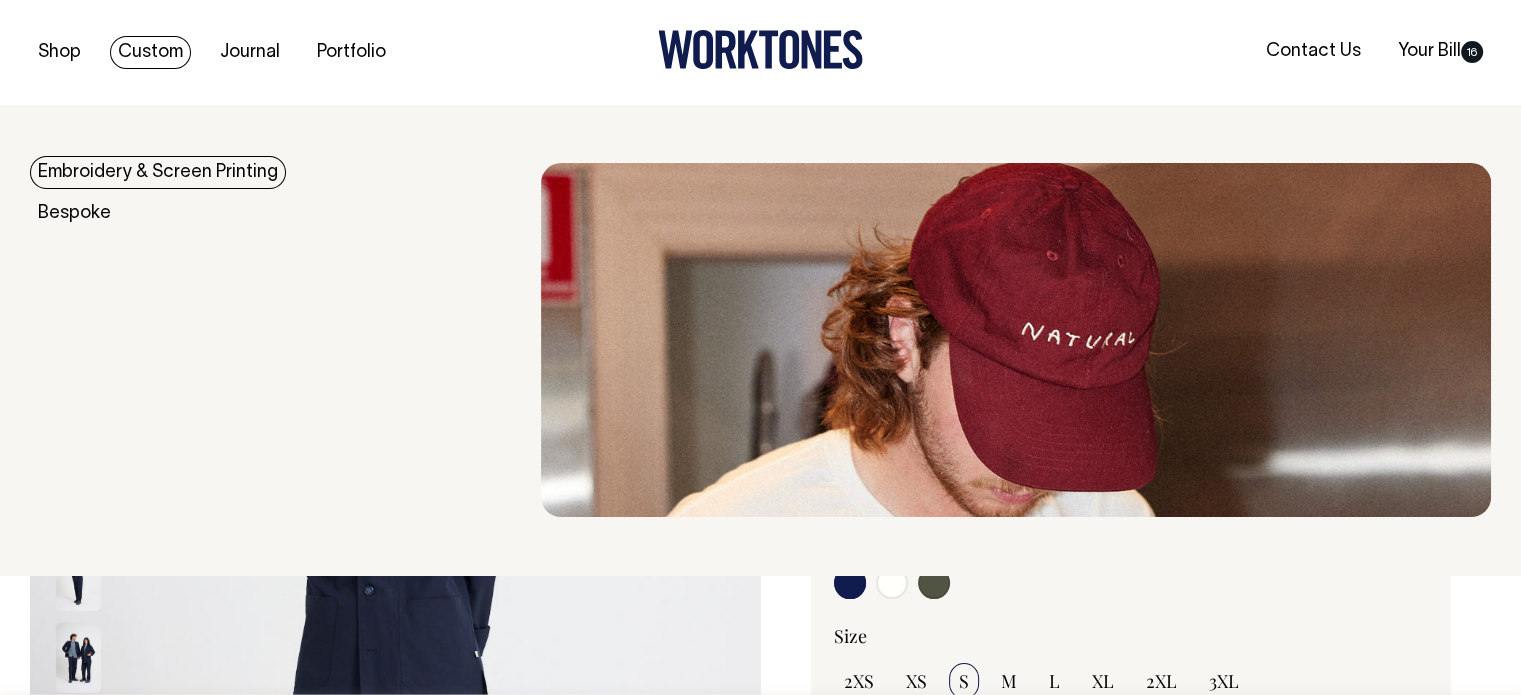 scroll, scrollTop: 0, scrollLeft: 0, axis: both 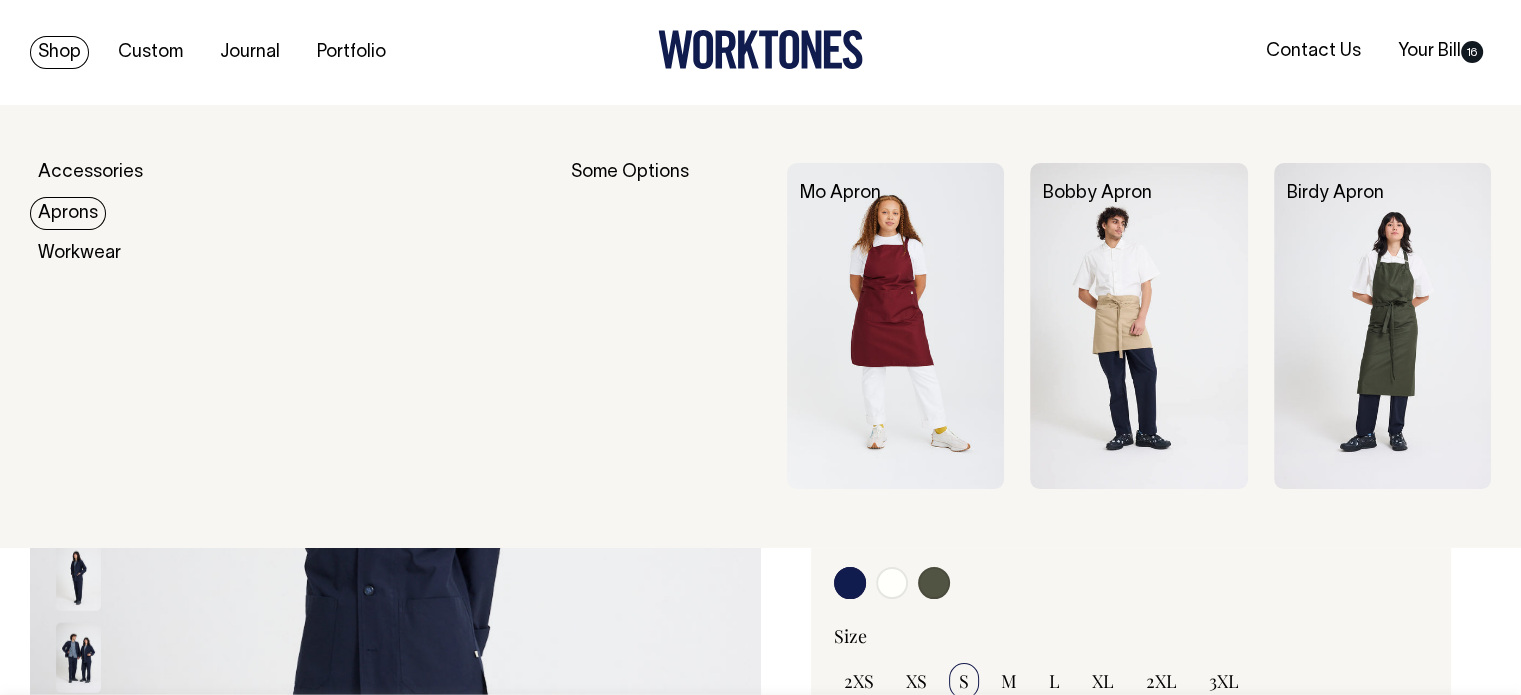 click on "Aprons" at bounding box center (68, 213) 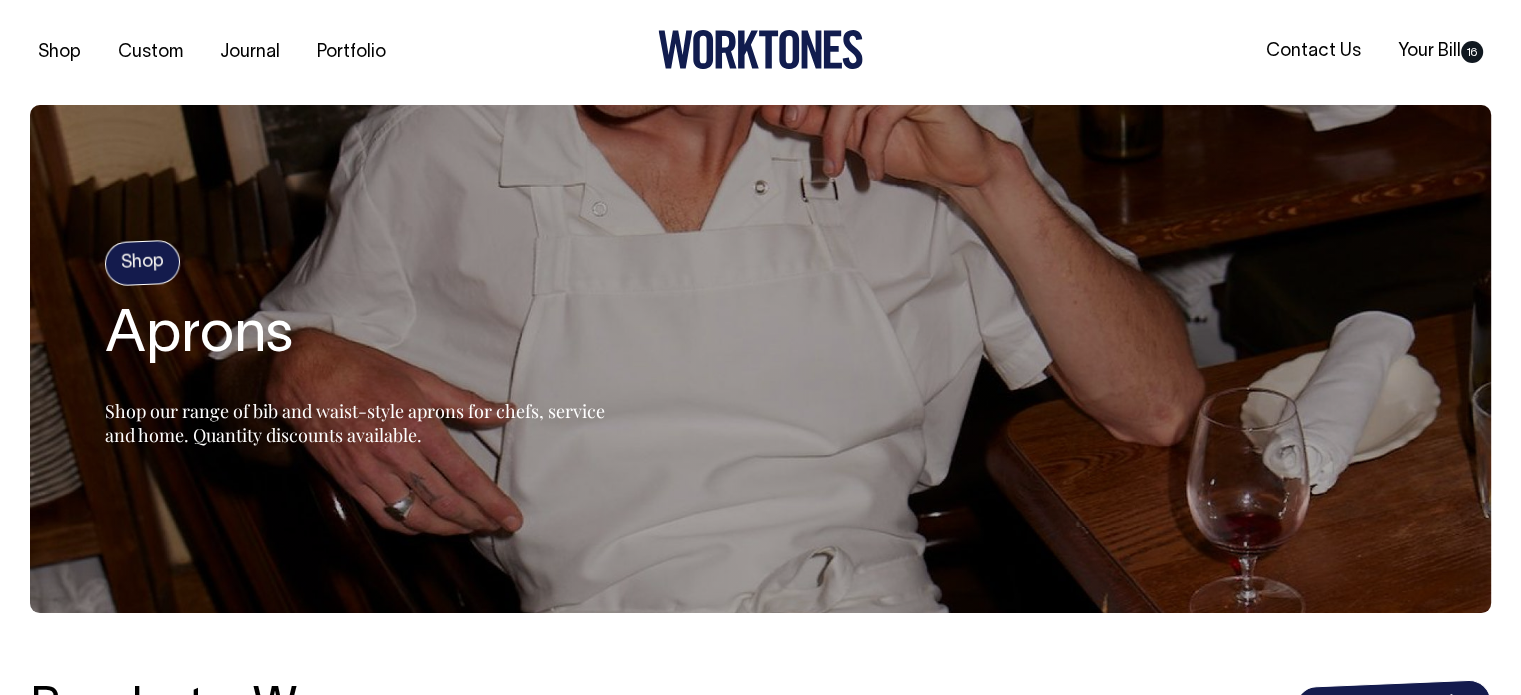 scroll, scrollTop: 182, scrollLeft: 0, axis: vertical 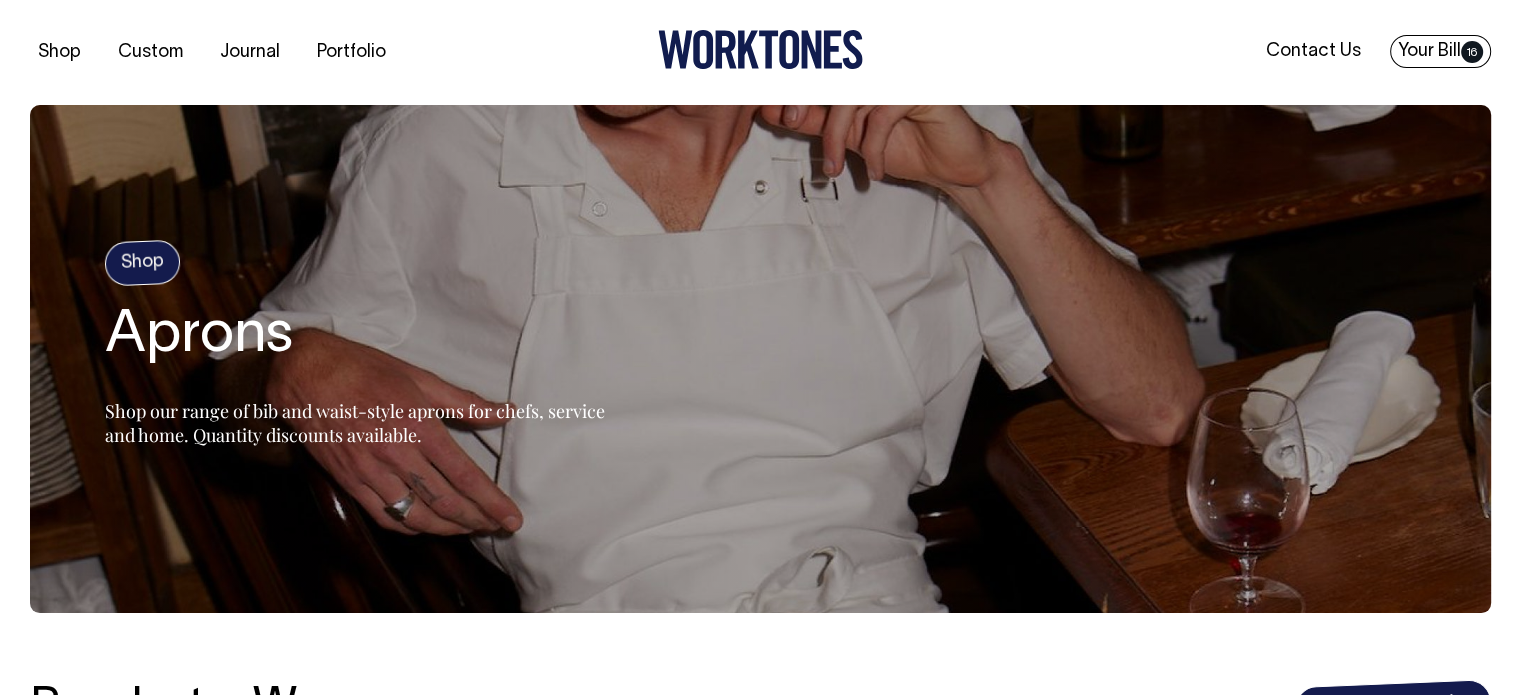 click on "Your Bill
16" at bounding box center [1440, 51] 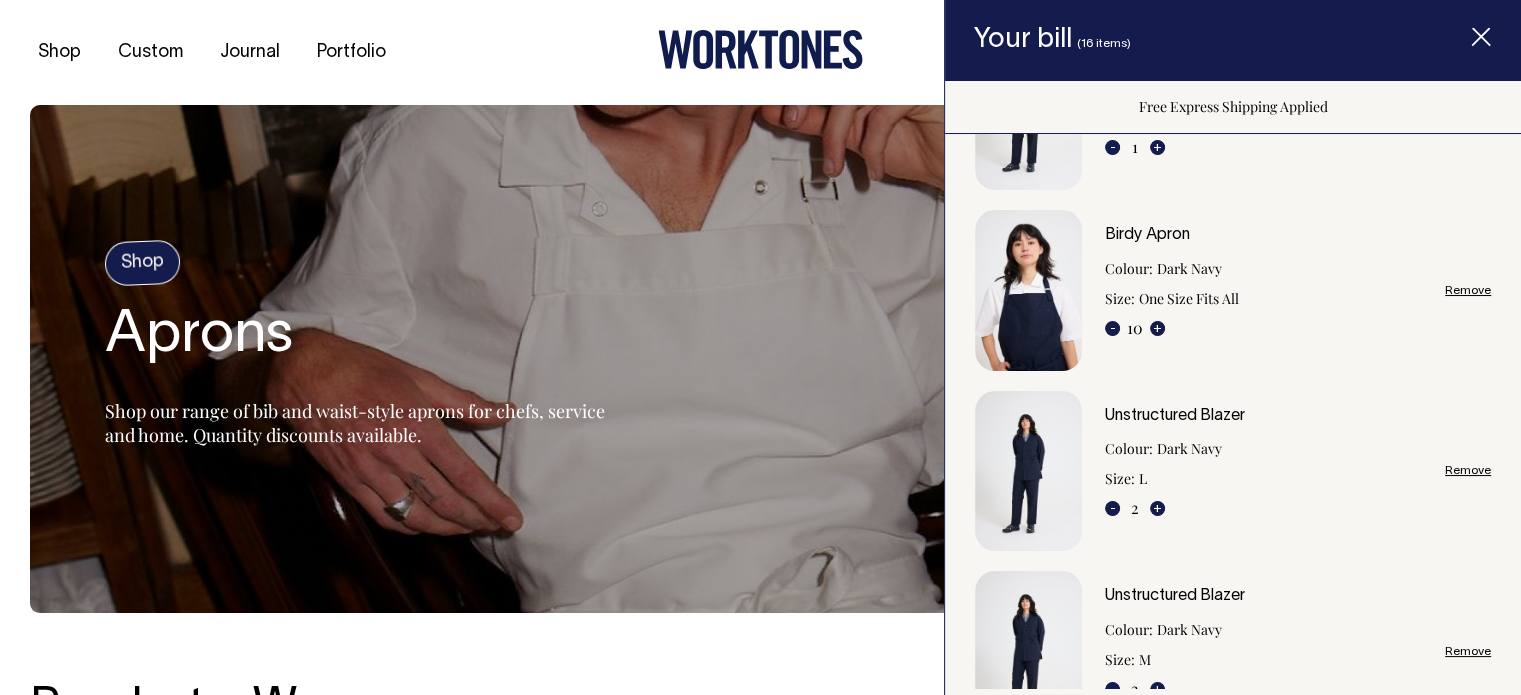 scroll, scrollTop: 118, scrollLeft: 0, axis: vertical 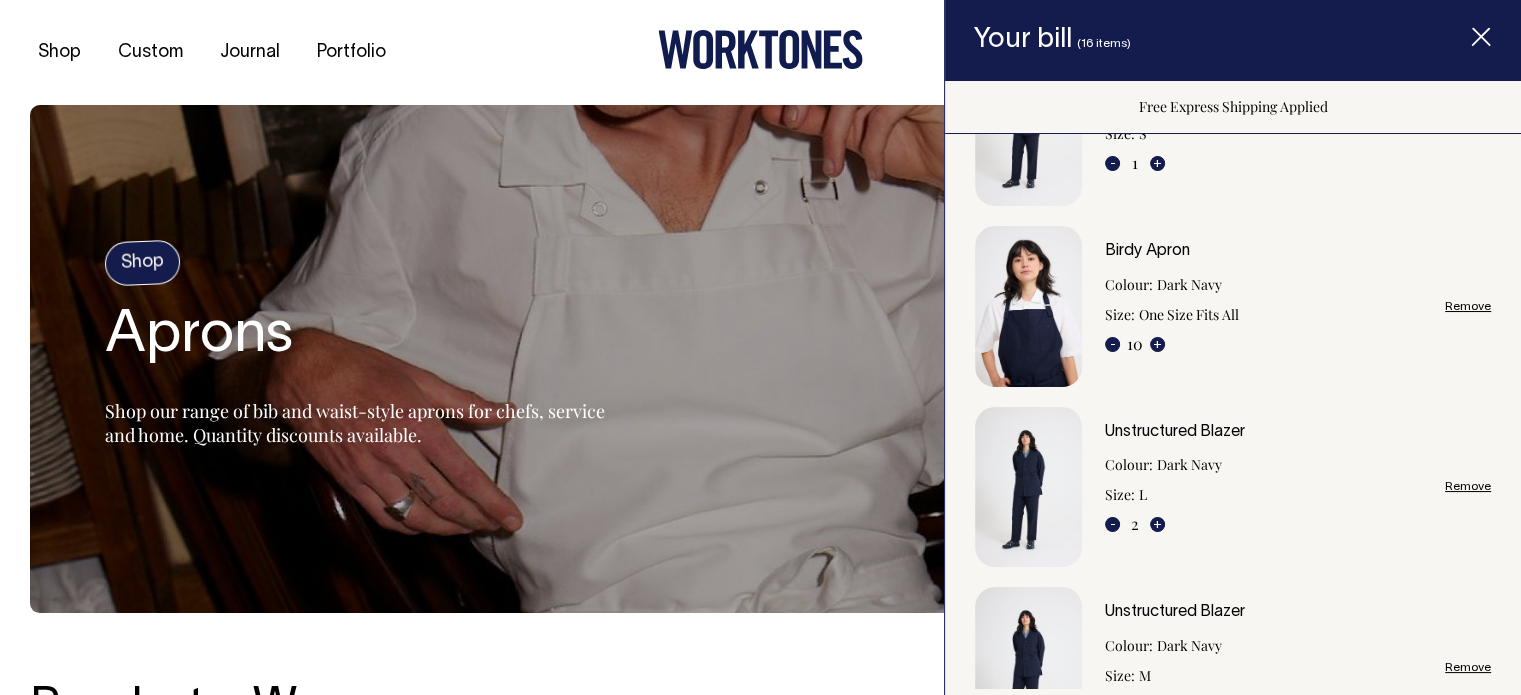 click on "Birdy Apron" at bounding box center [1147, 251] 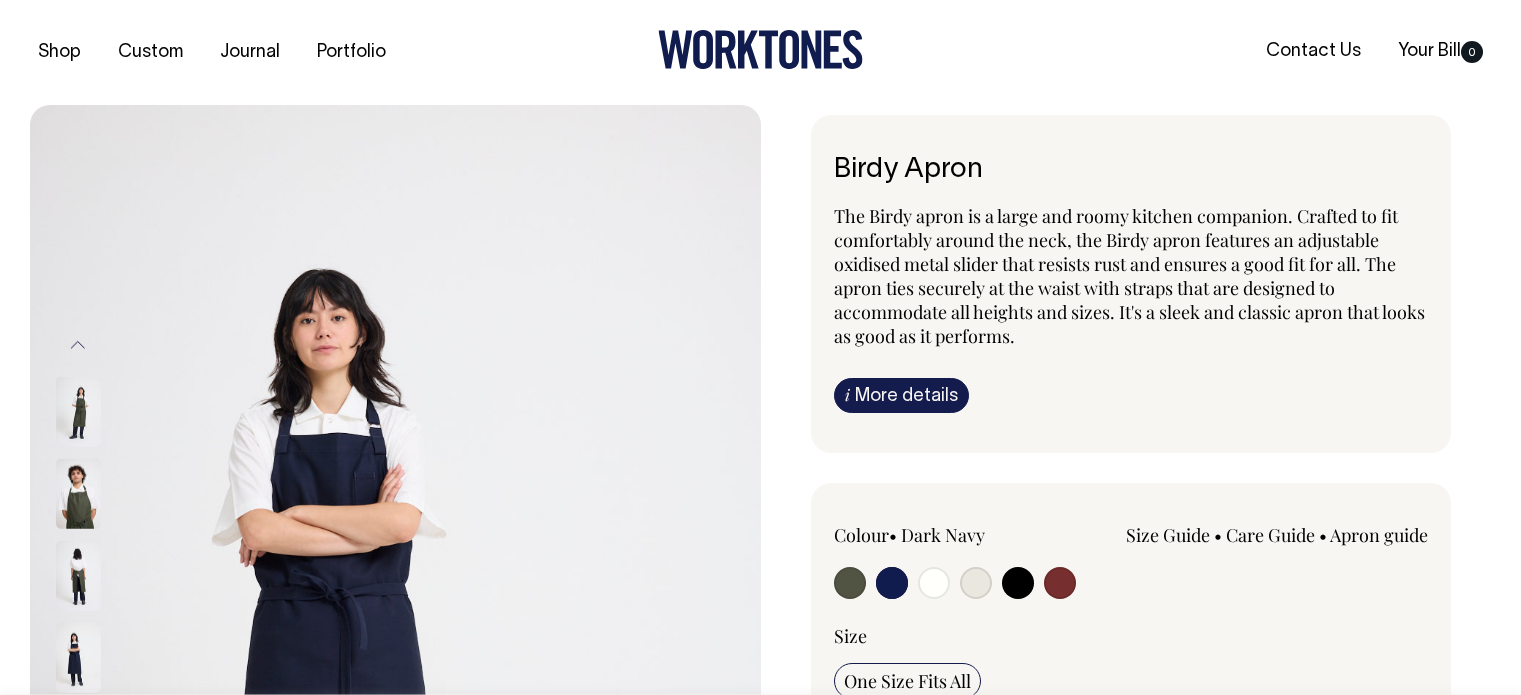 scroll, scrollTop: 0, scrollLeft: 0, axis: both 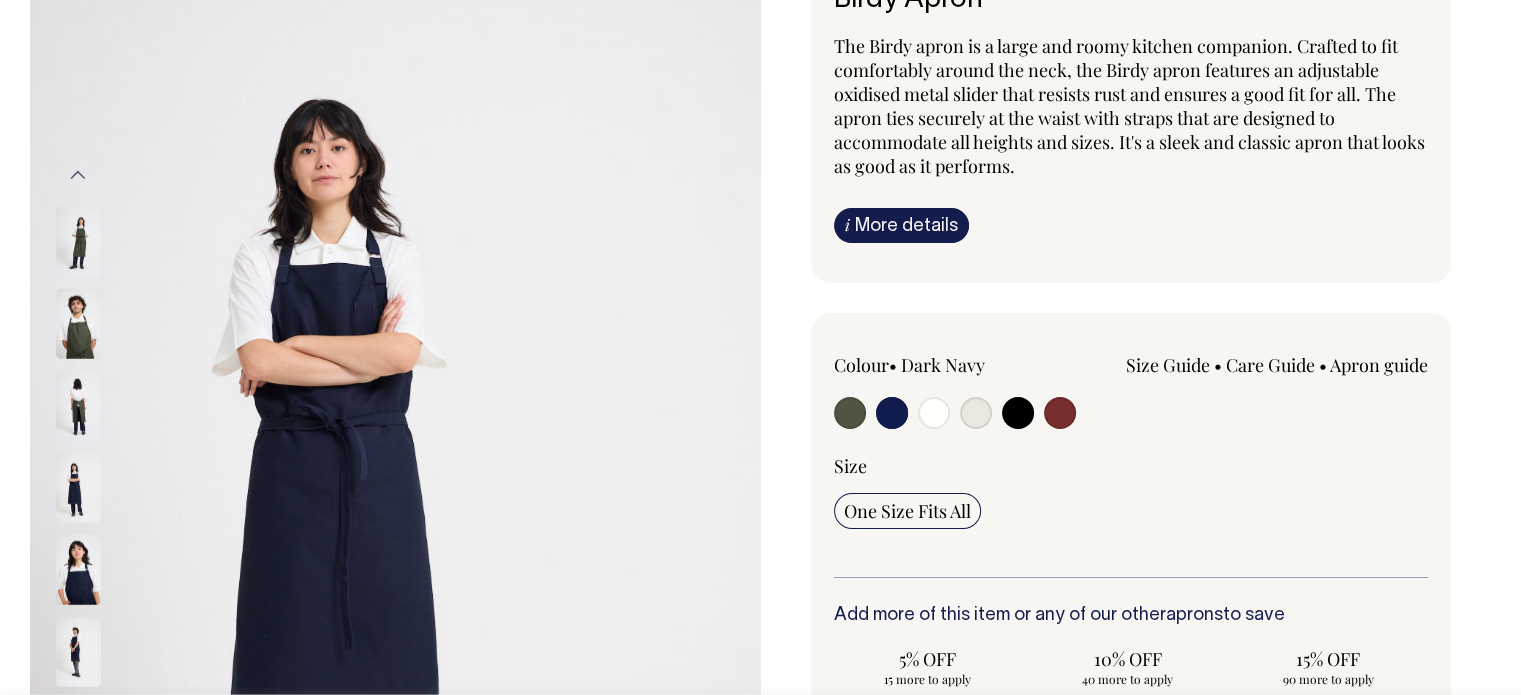click at bounding box center (934, 413) 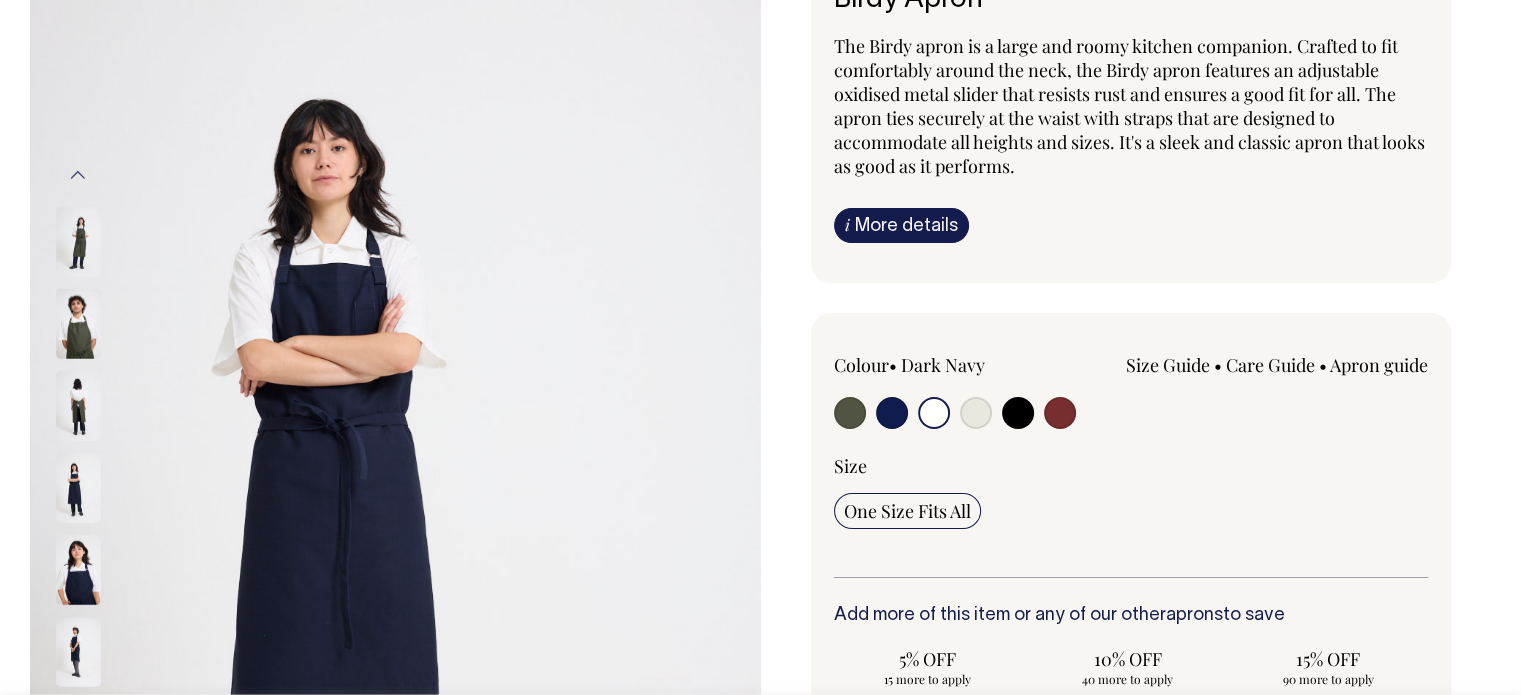 radio on "true" 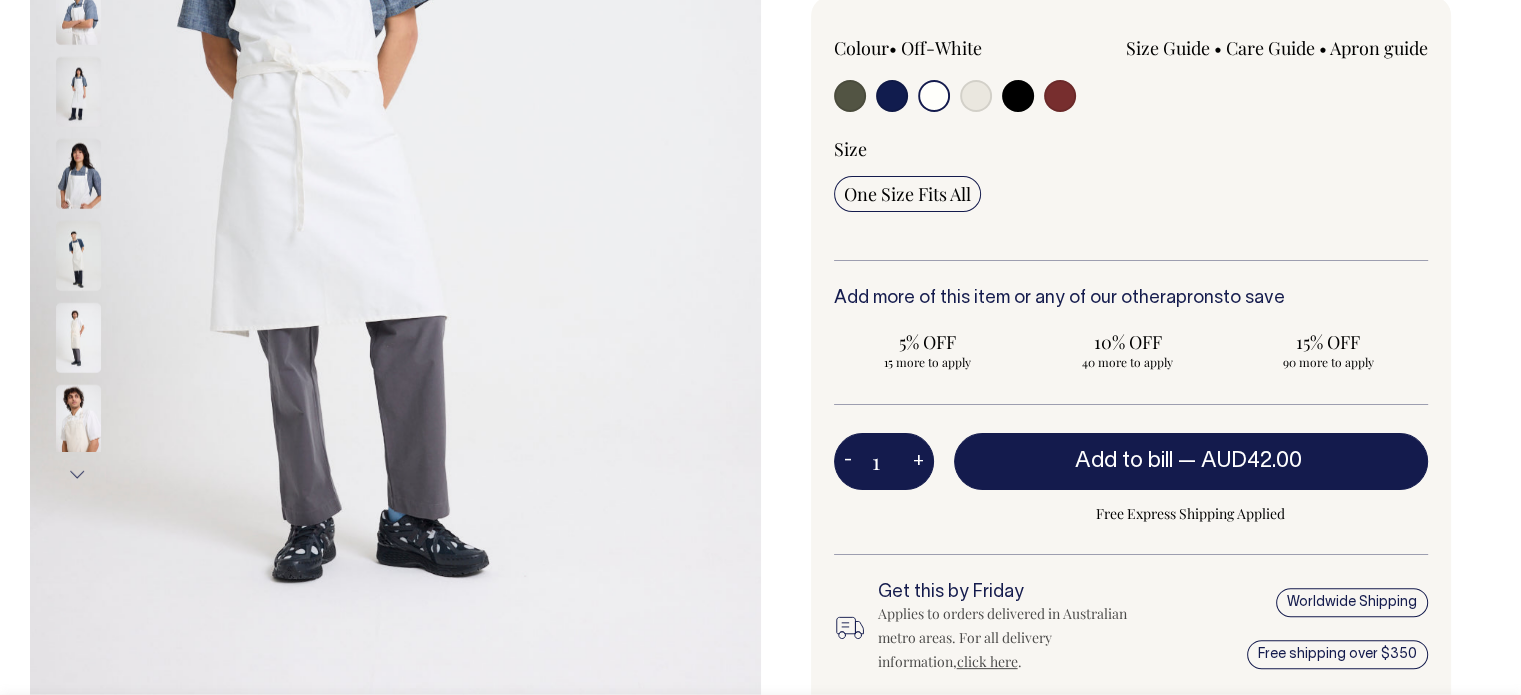 click on "+" at bounding box center [918, 462] 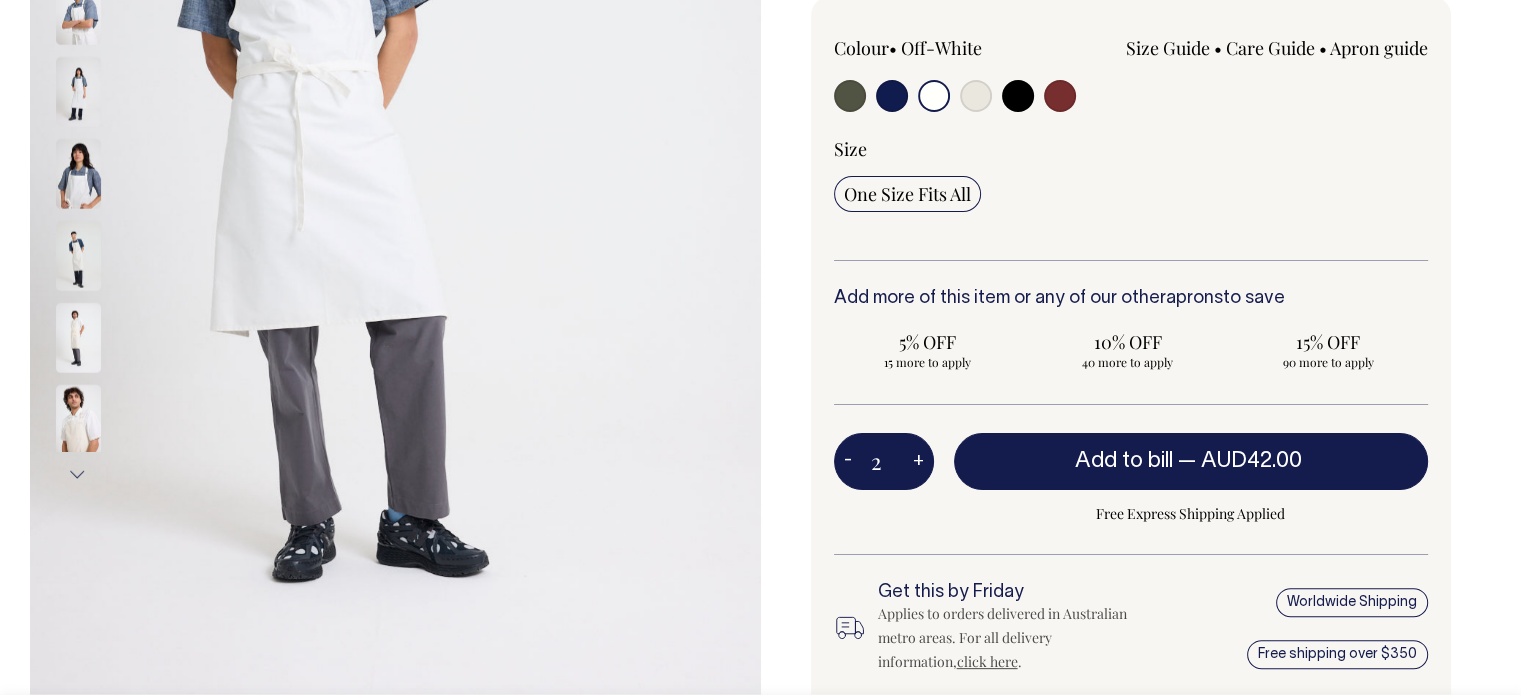 type on "2" 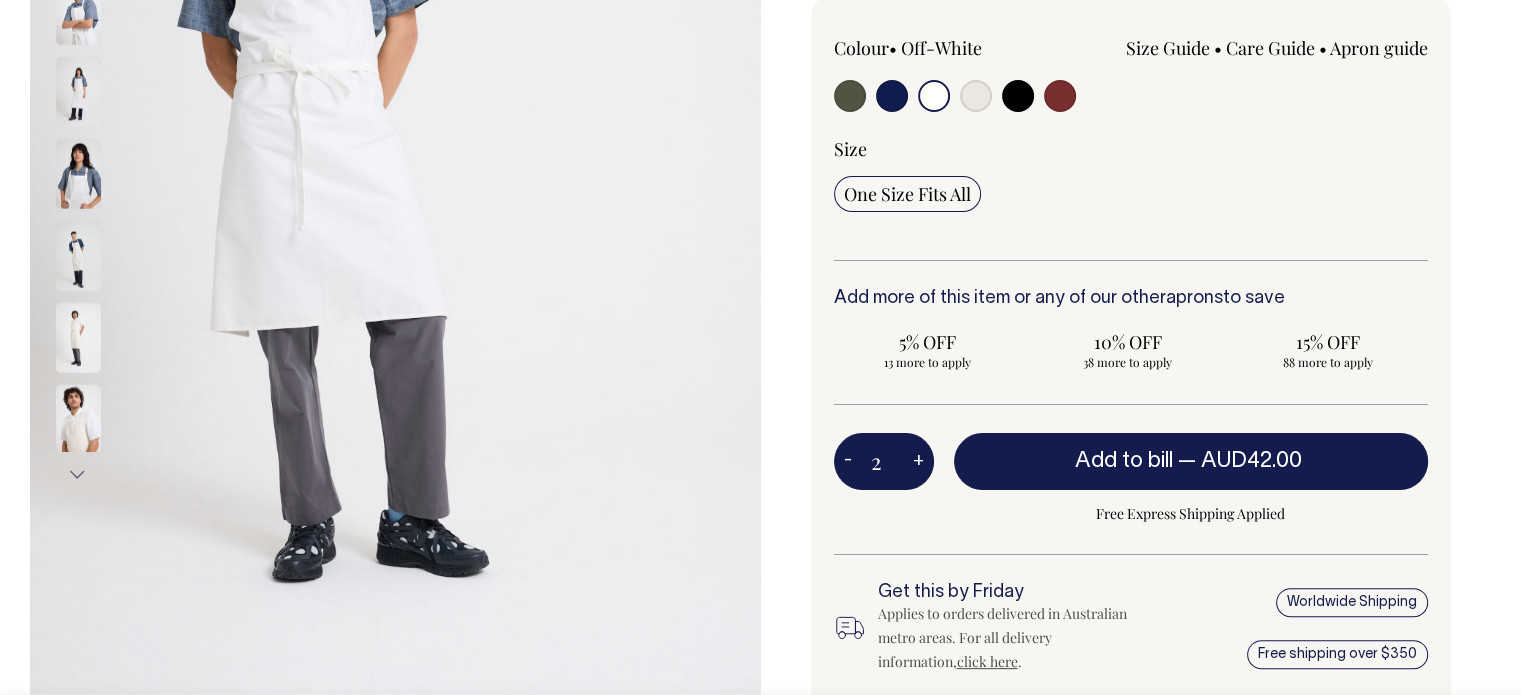 scroll, scrollTop: 488, scrollLeft: 0, axis: vertical 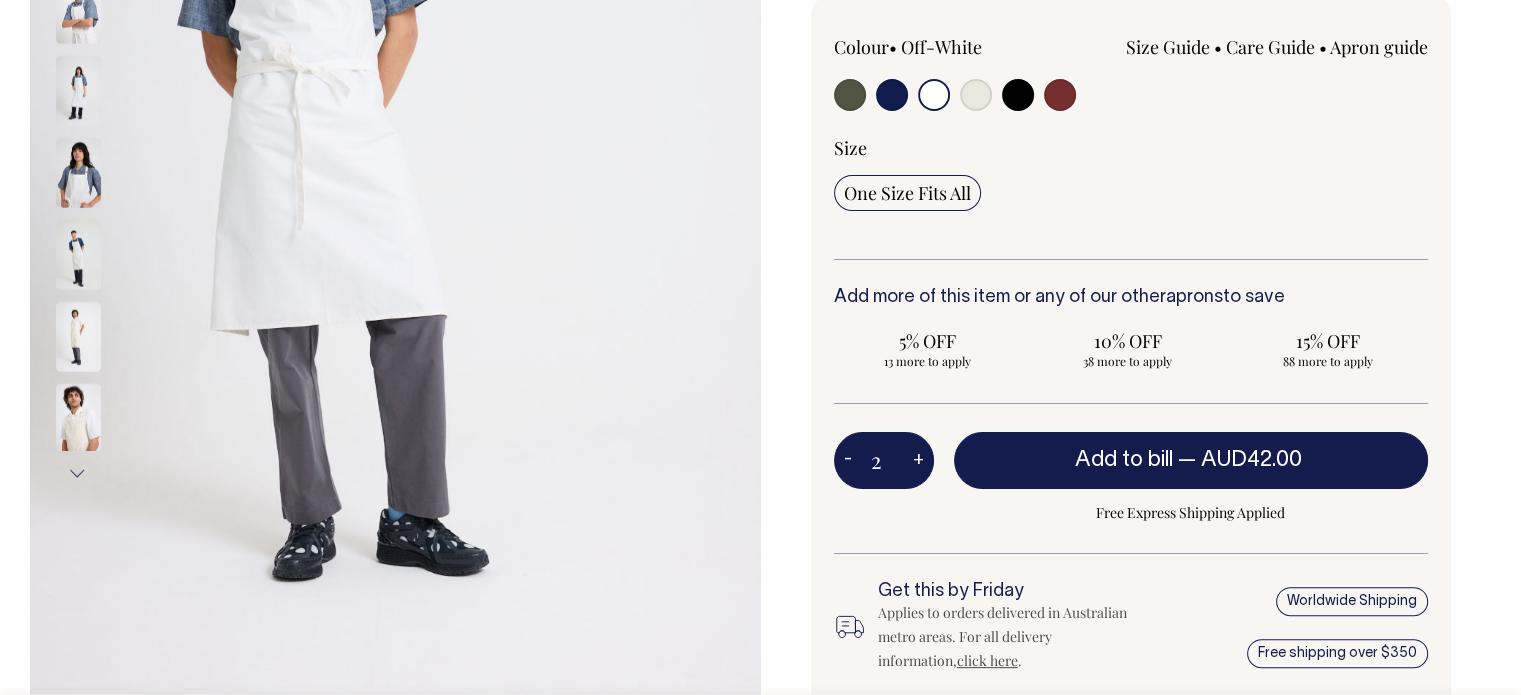 click on "+" at bounding box center [918, 461] 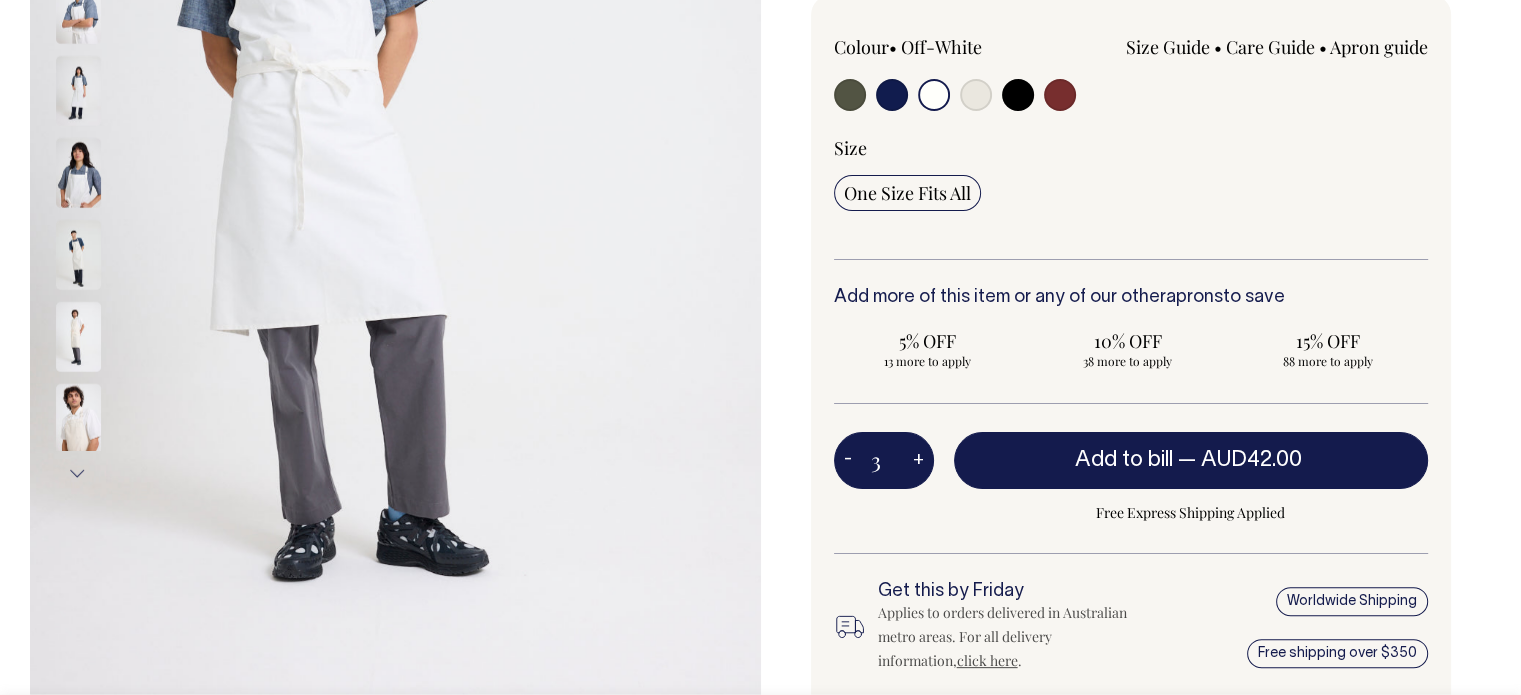 type on "3" 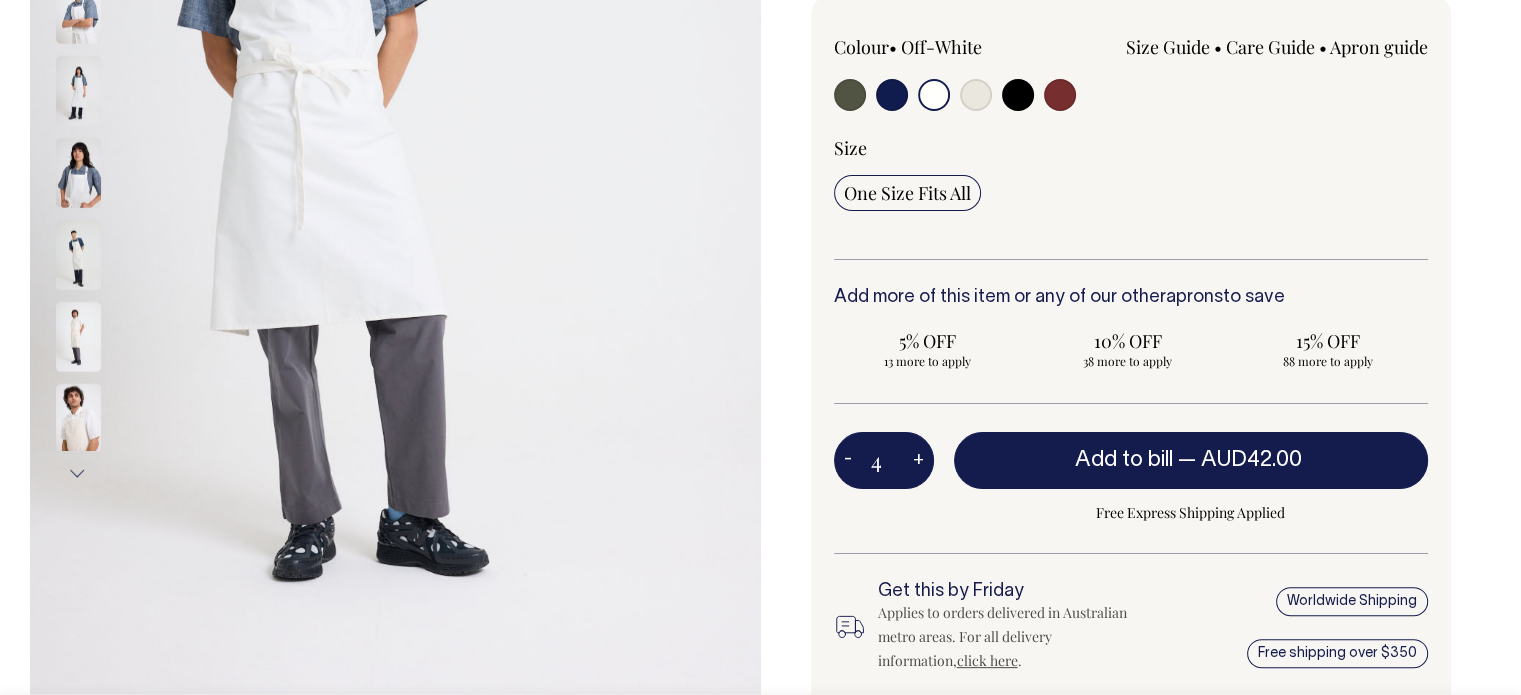 type on "4" 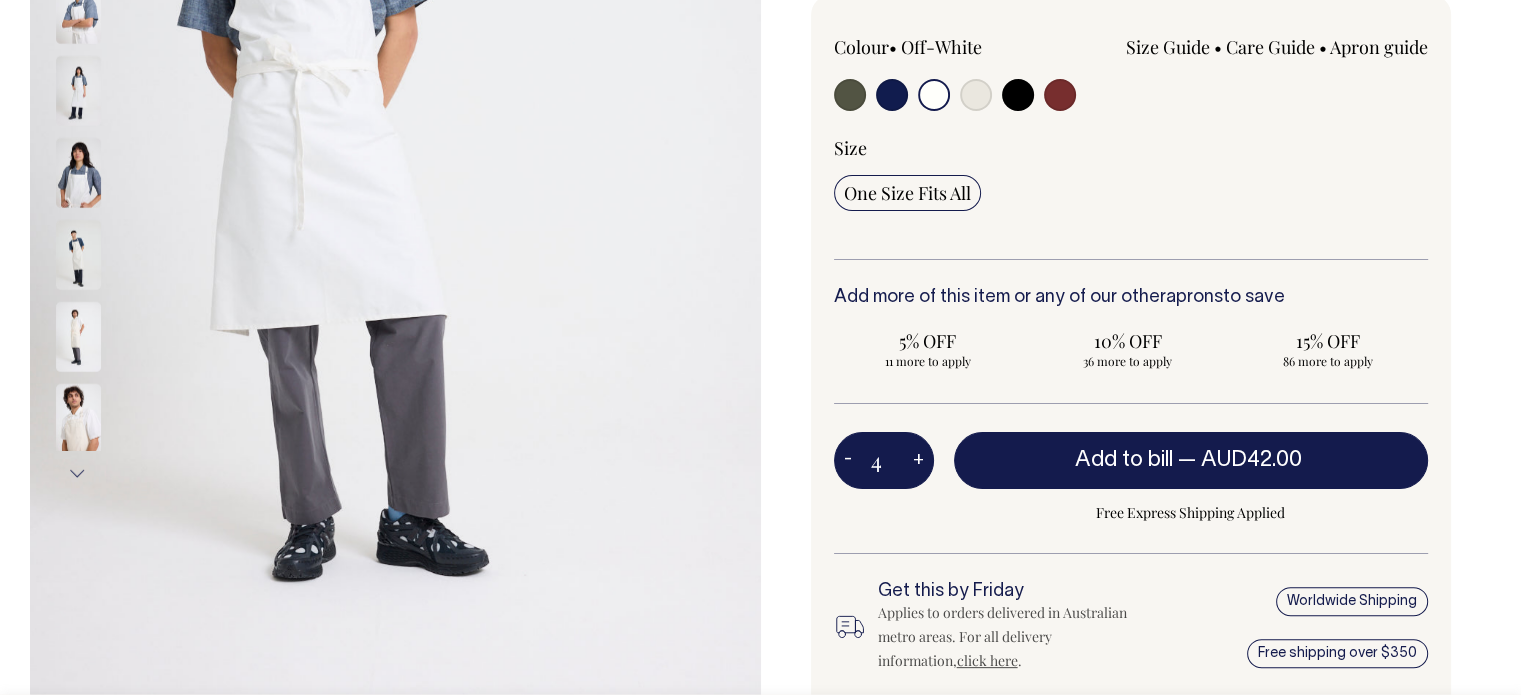 click on "+" at bounding box center [918, 461] 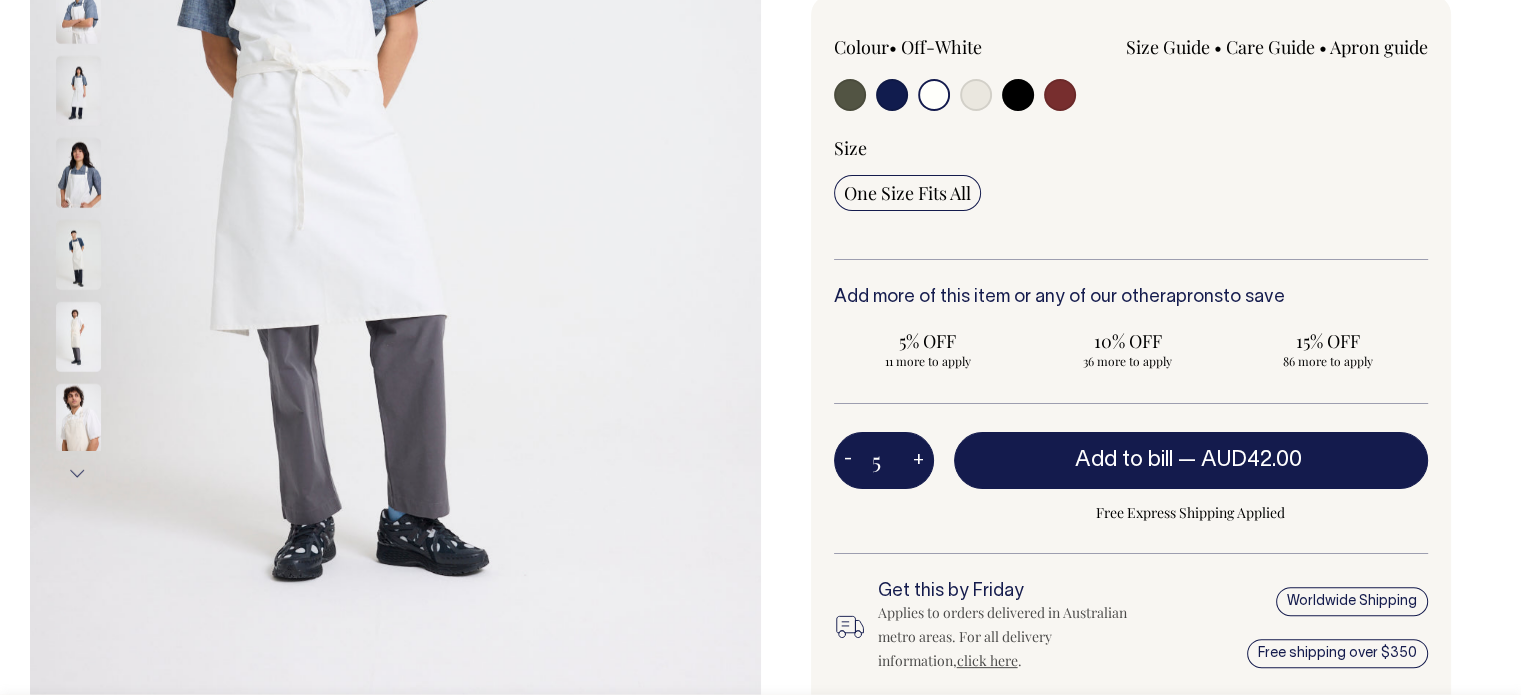 type on "5" 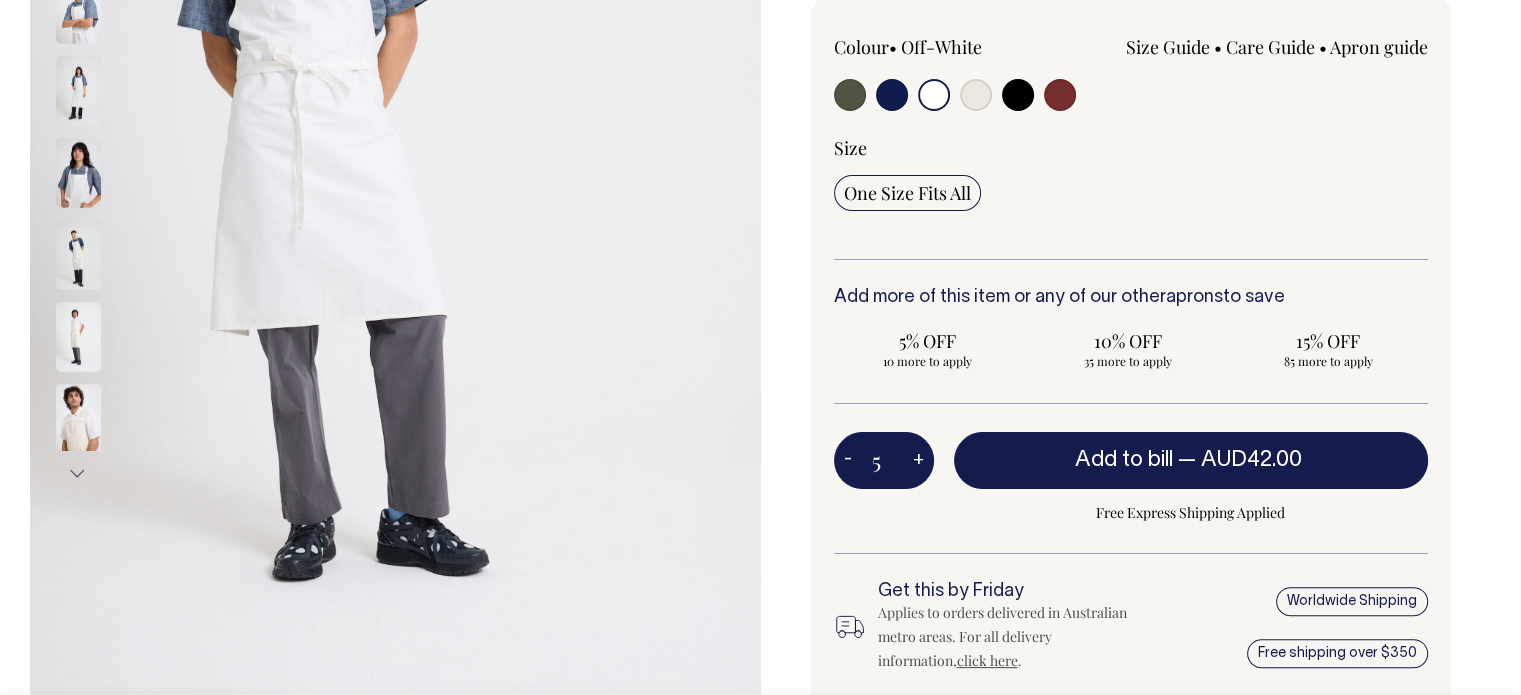 click on "+" at bounding box center (918, 461) 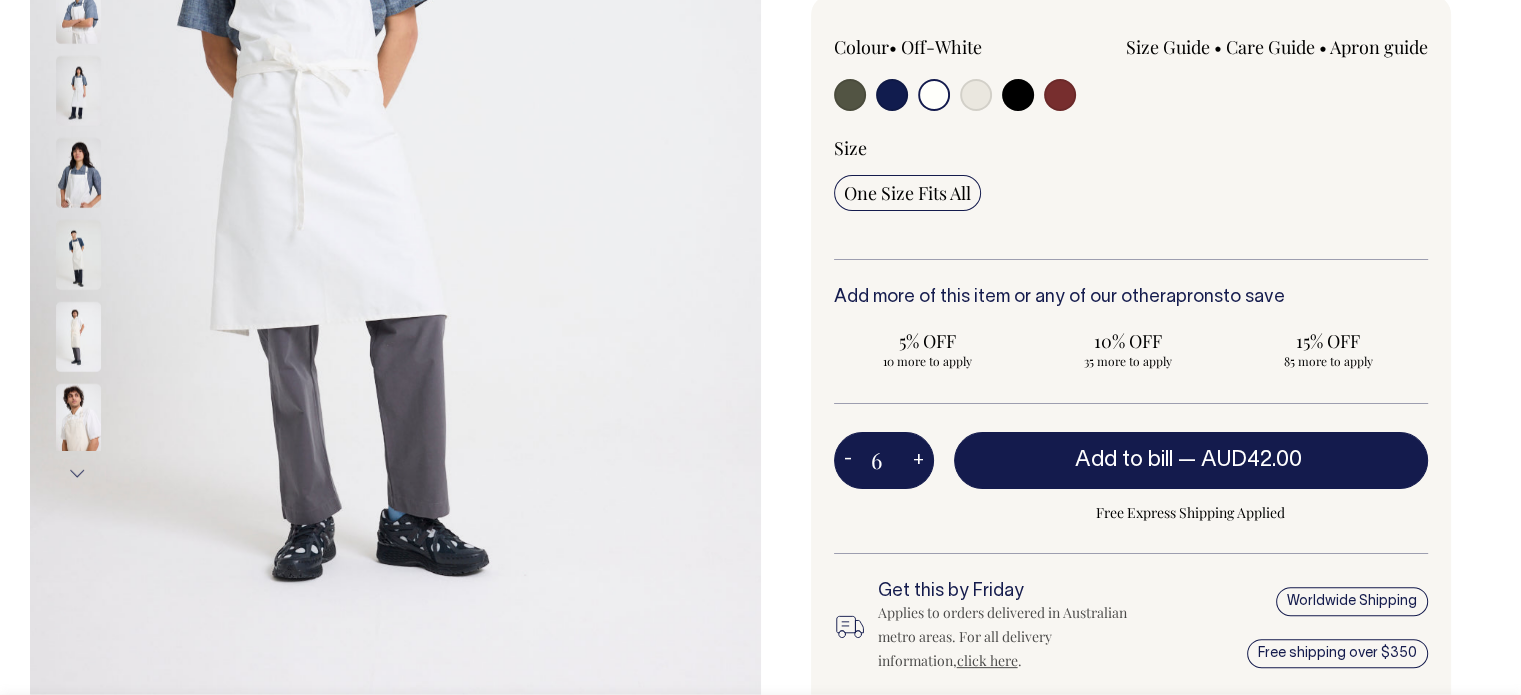 type on "6" 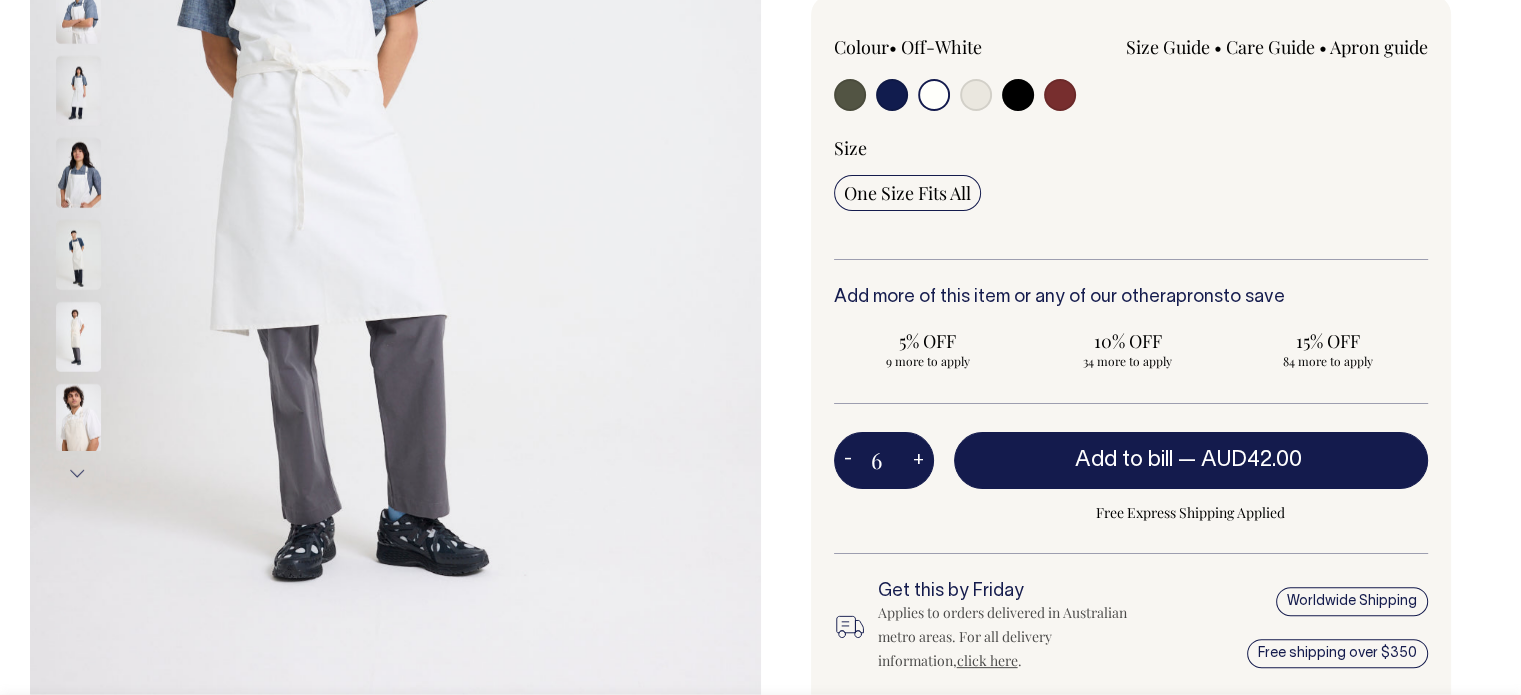 click on "-" at bounding box center (848, 461) 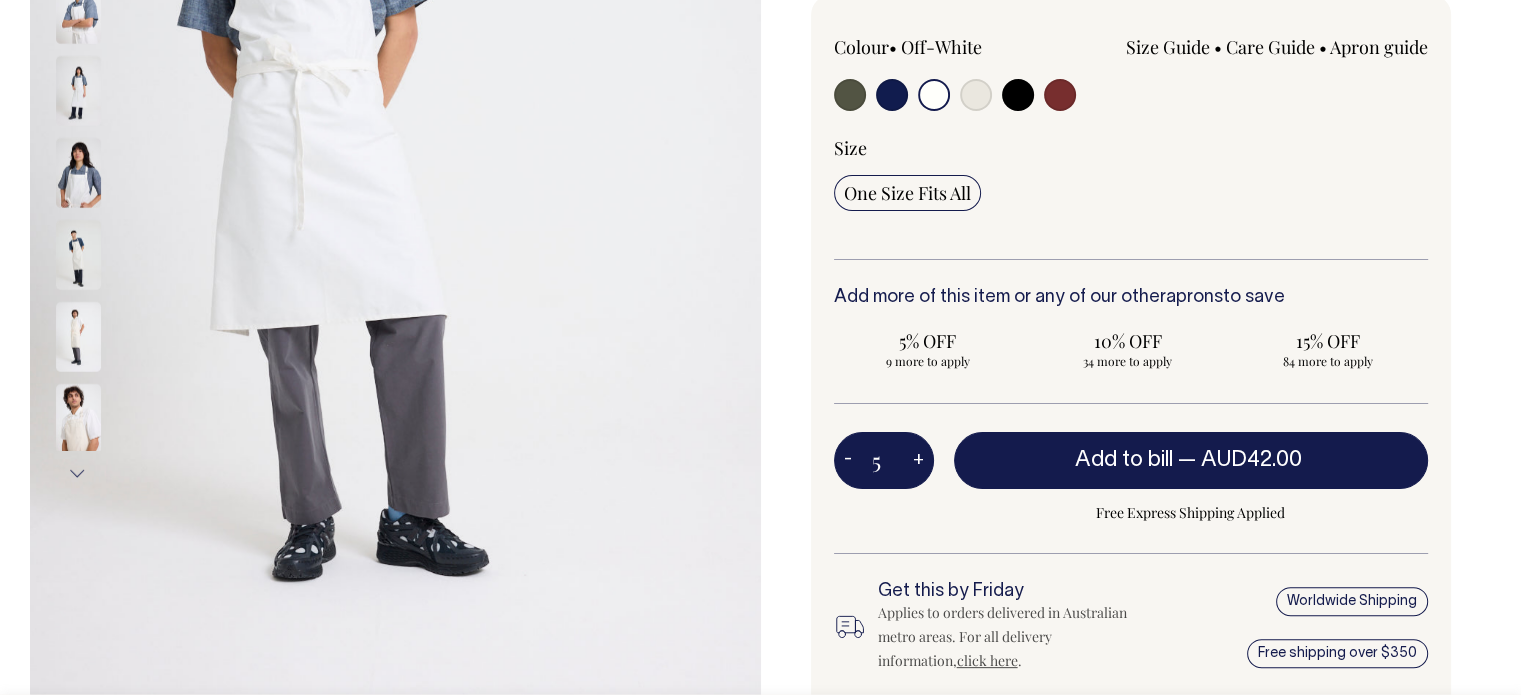 type on "5" 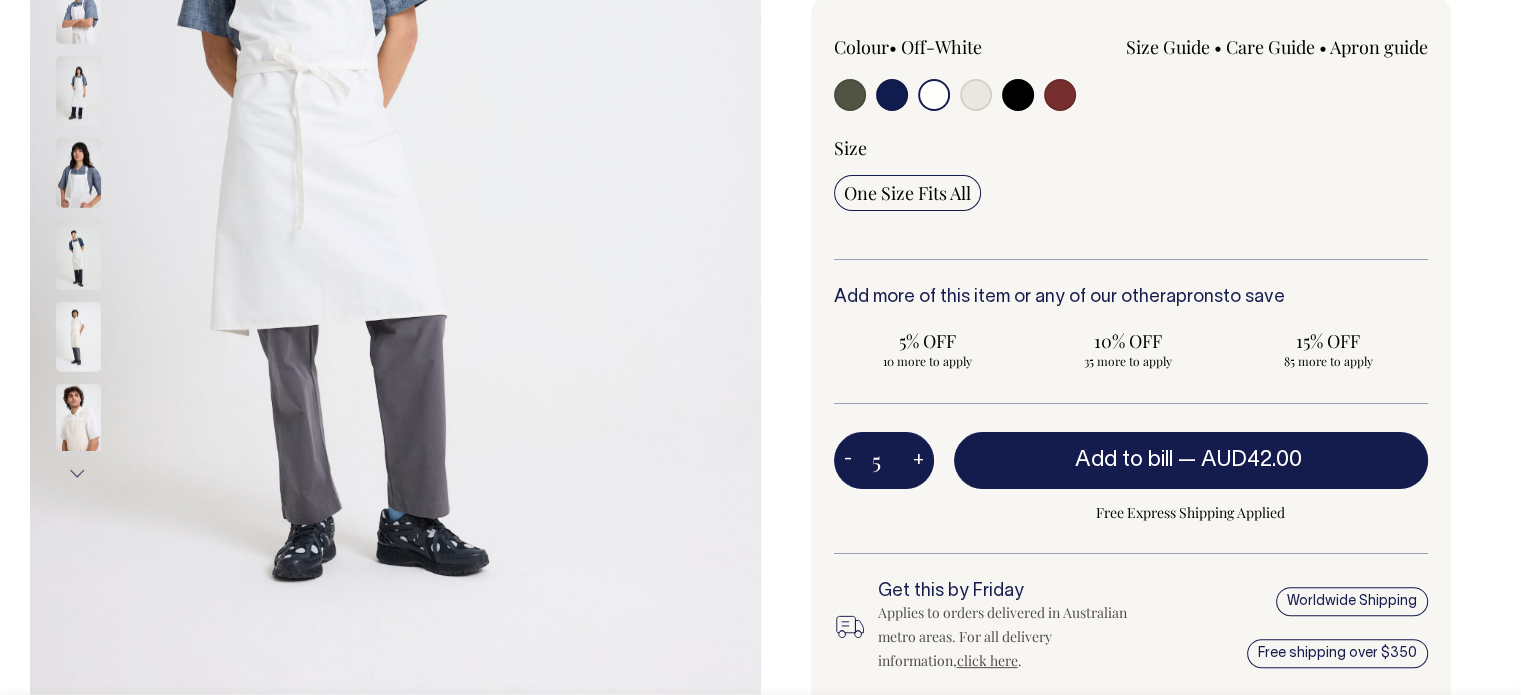 click on "+" at bounding box center [918, 461] 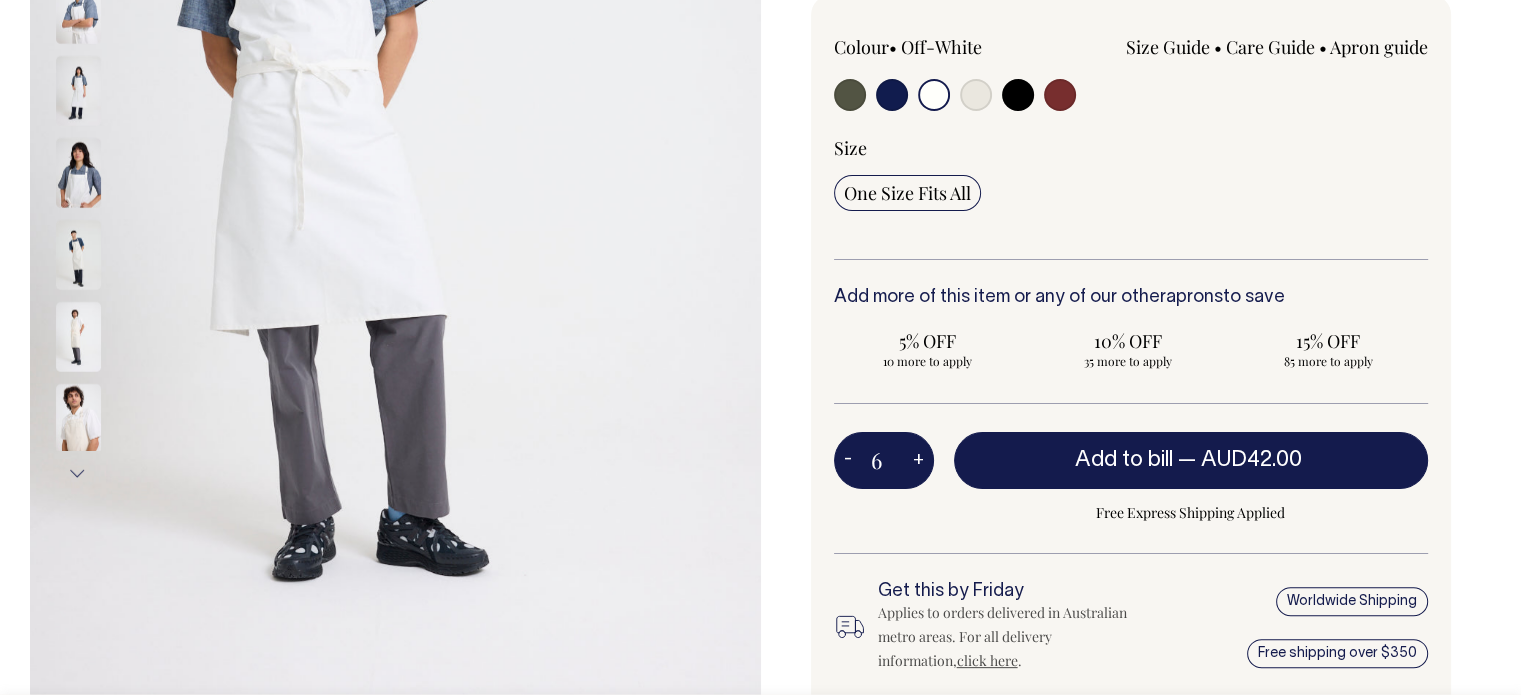 type on "6" 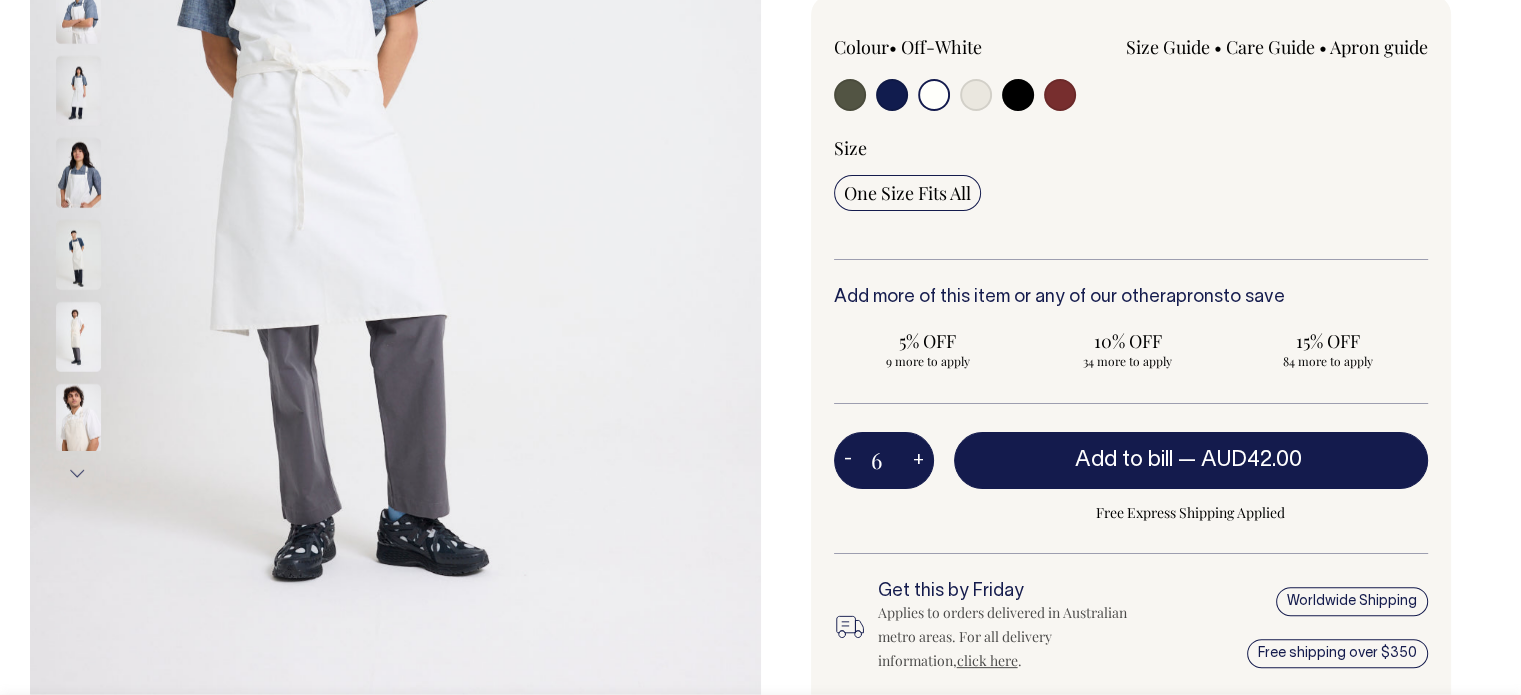 click on "Colour  •   Off-White
Size Guide Size Guide cm 26" at bounding box center [1131, 354] 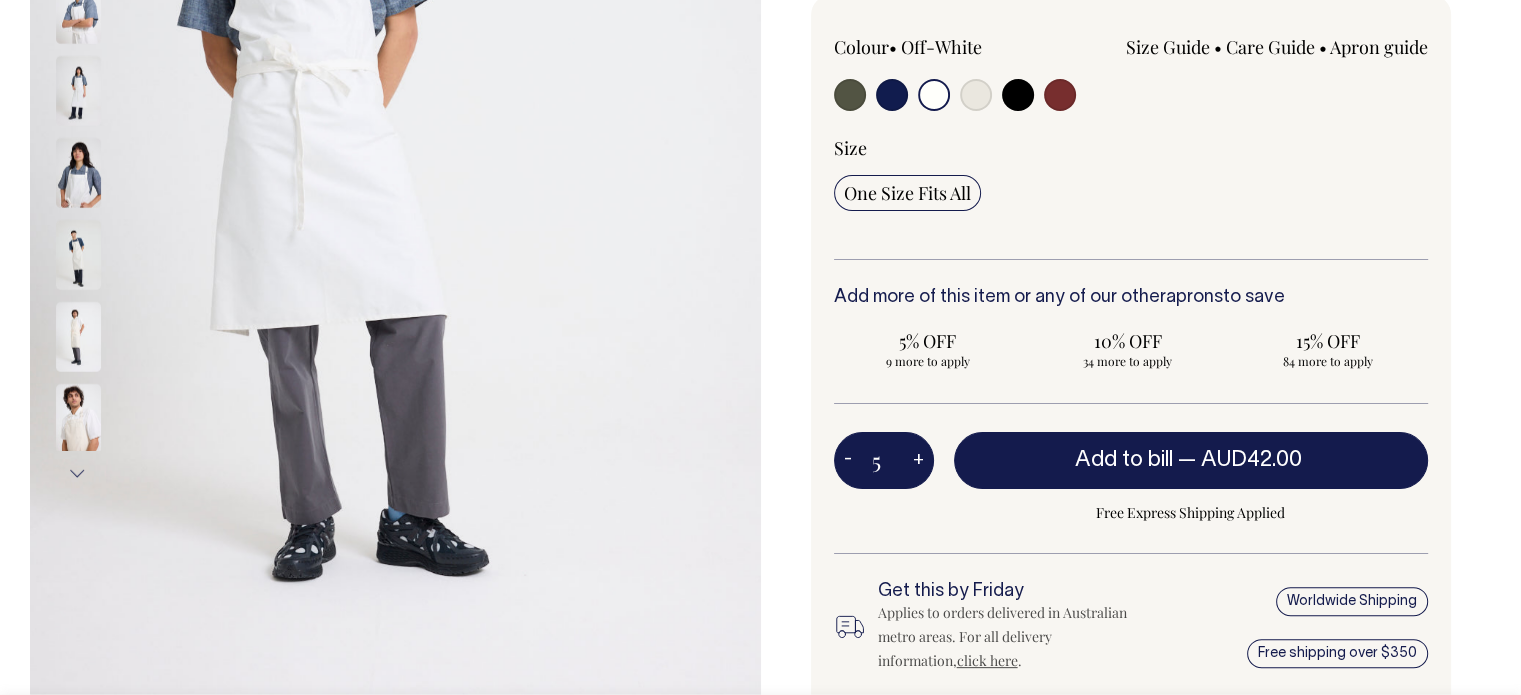 type on "5" 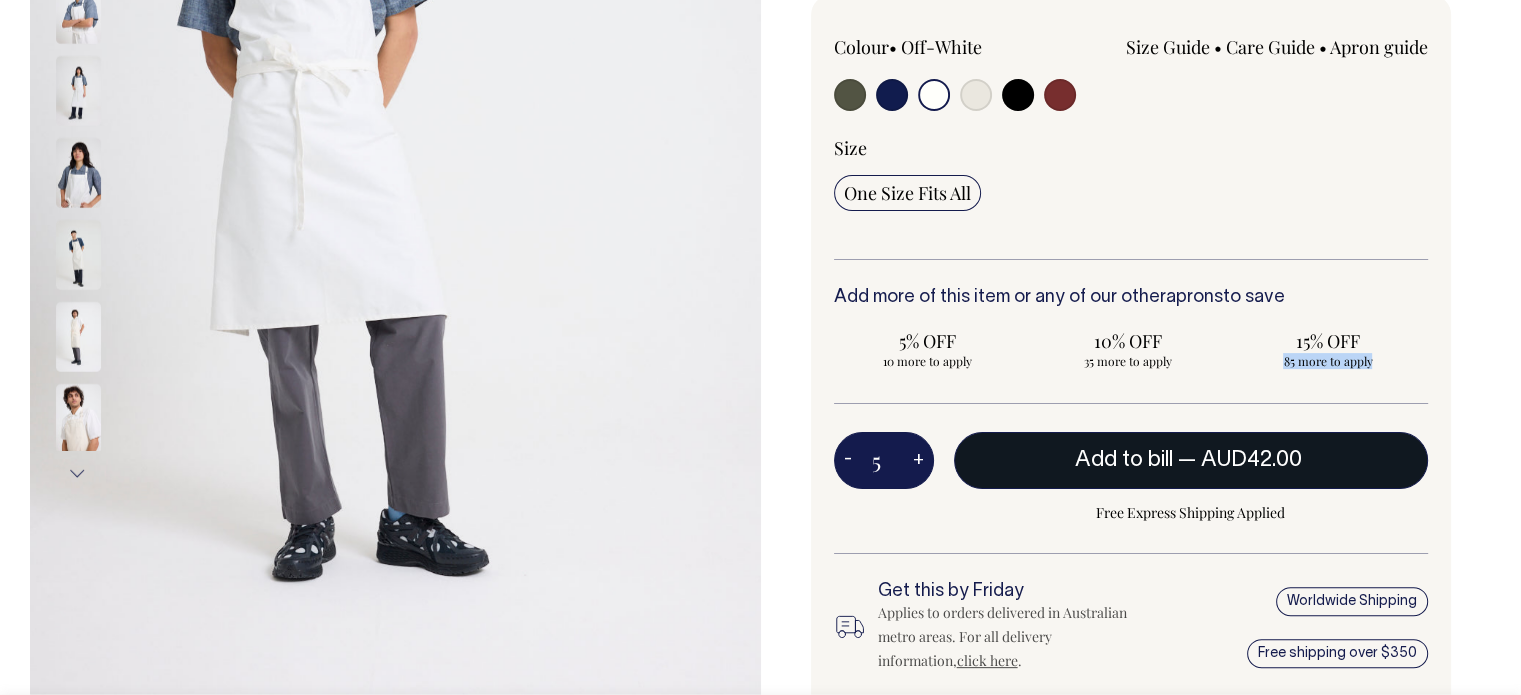 click on "Add to bill
—  AUD42.00" at bounding box center (1191, 460) 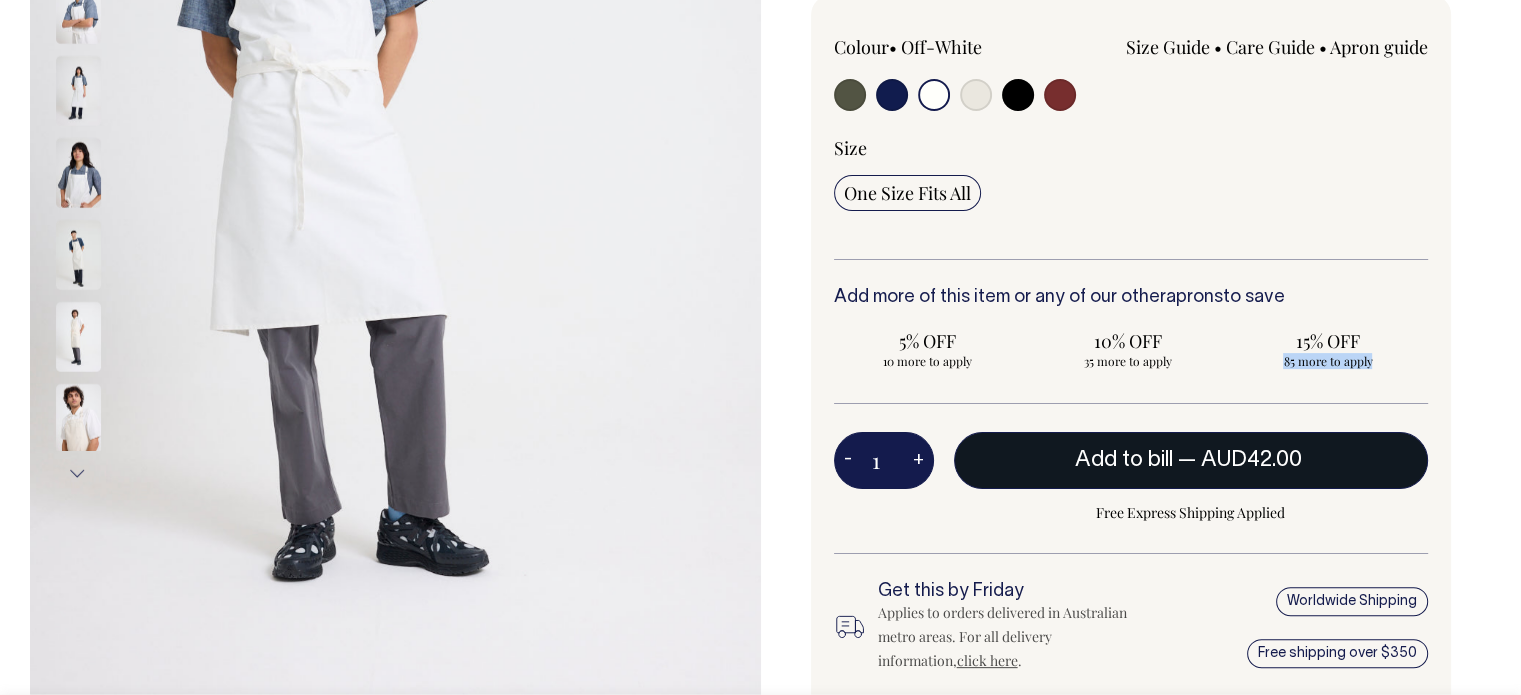 type on "1" 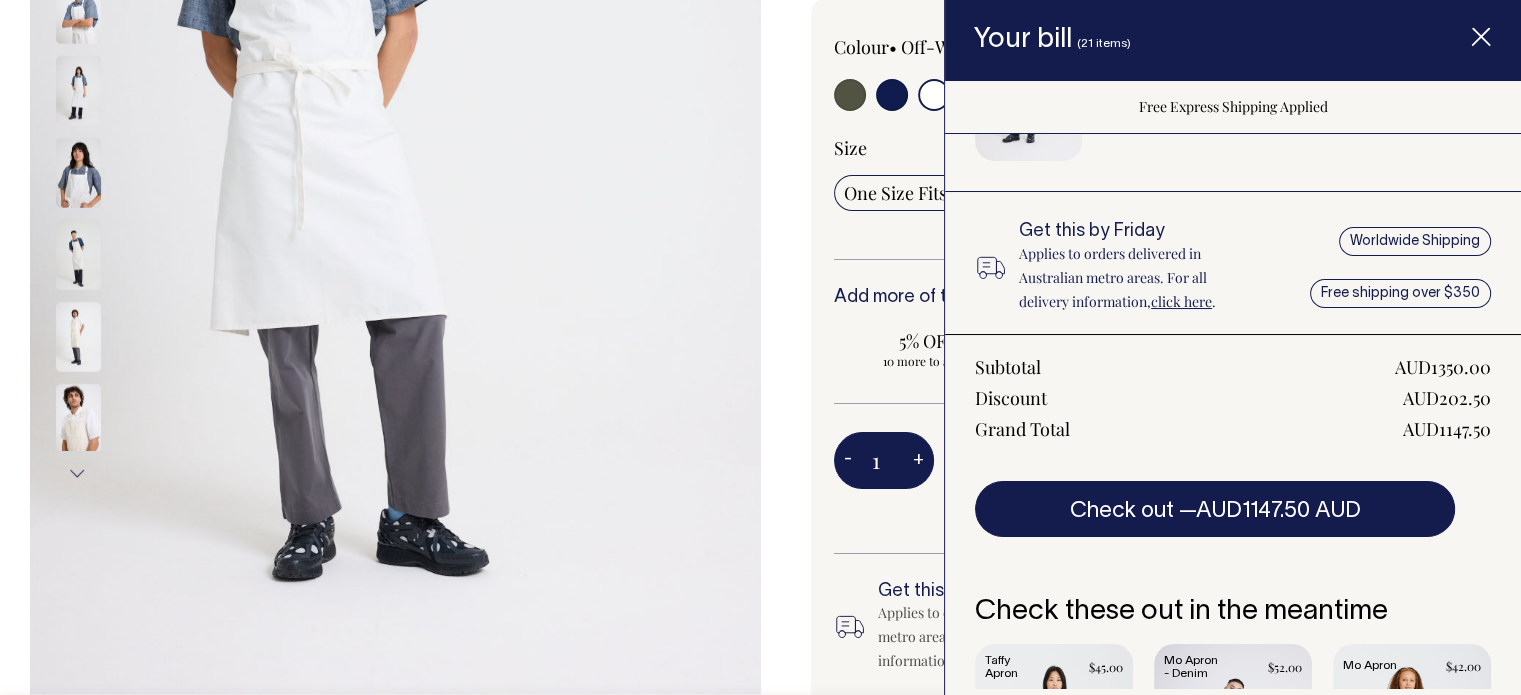 scroll, scrollTop: 1279, scrollLeft: 0, axis: vertical 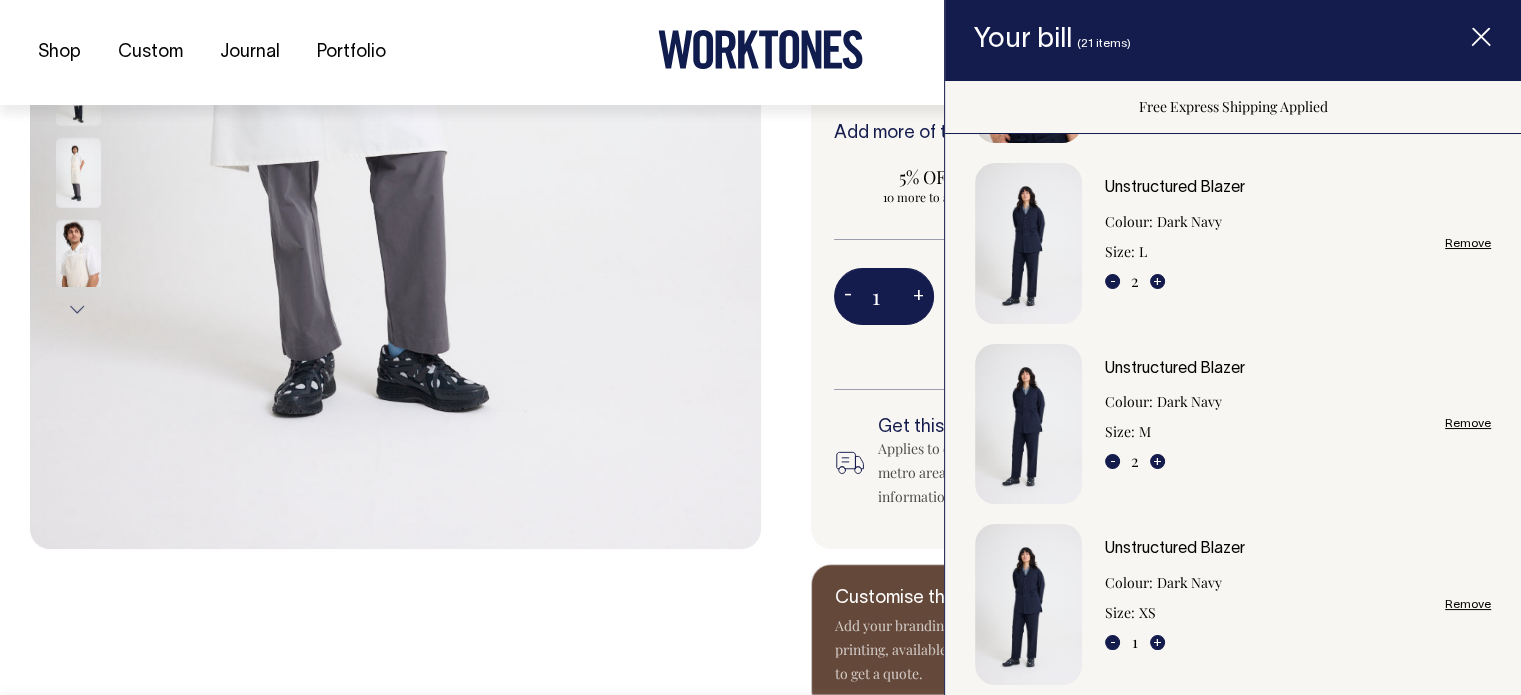 click on "Unstructured Blazer" at bounding box center [1175, 369] 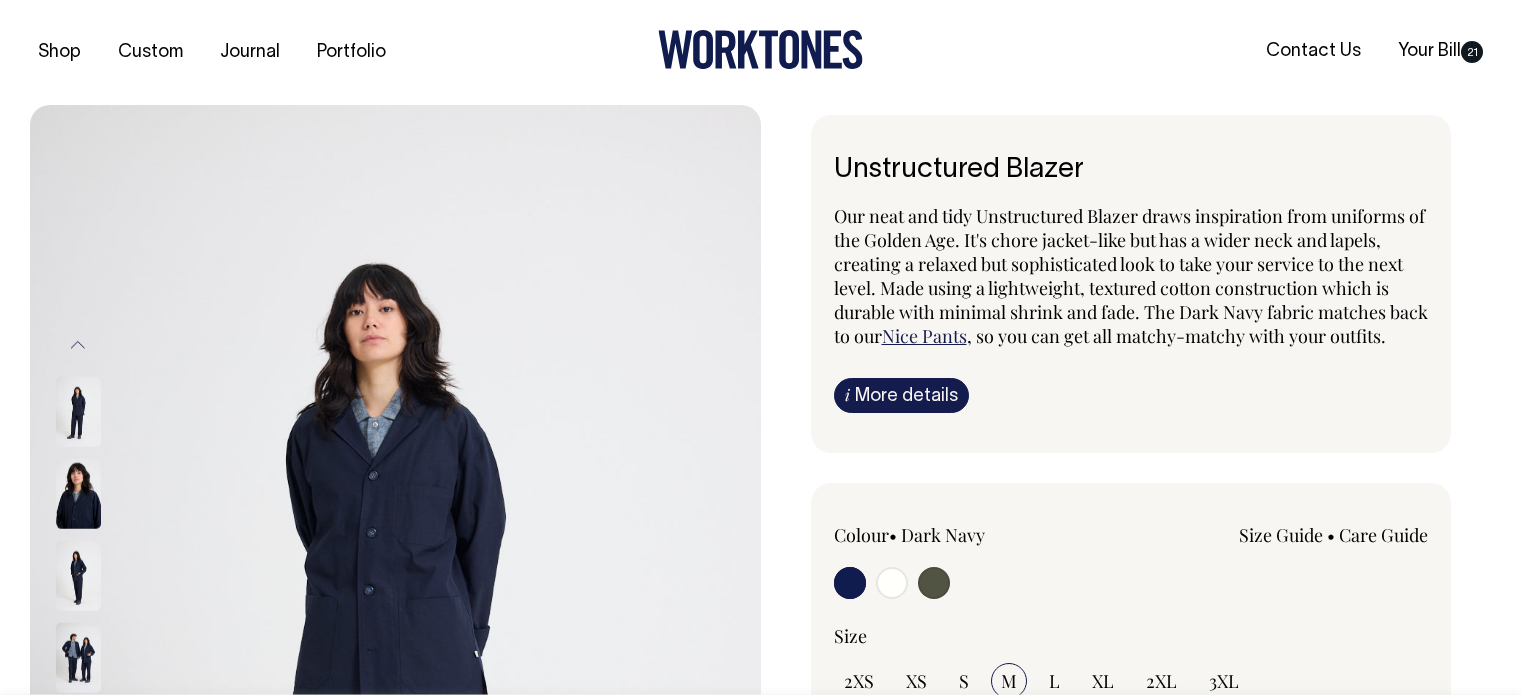 scroll, scrollTop: 0, scrollLeft: 0, axis: both 